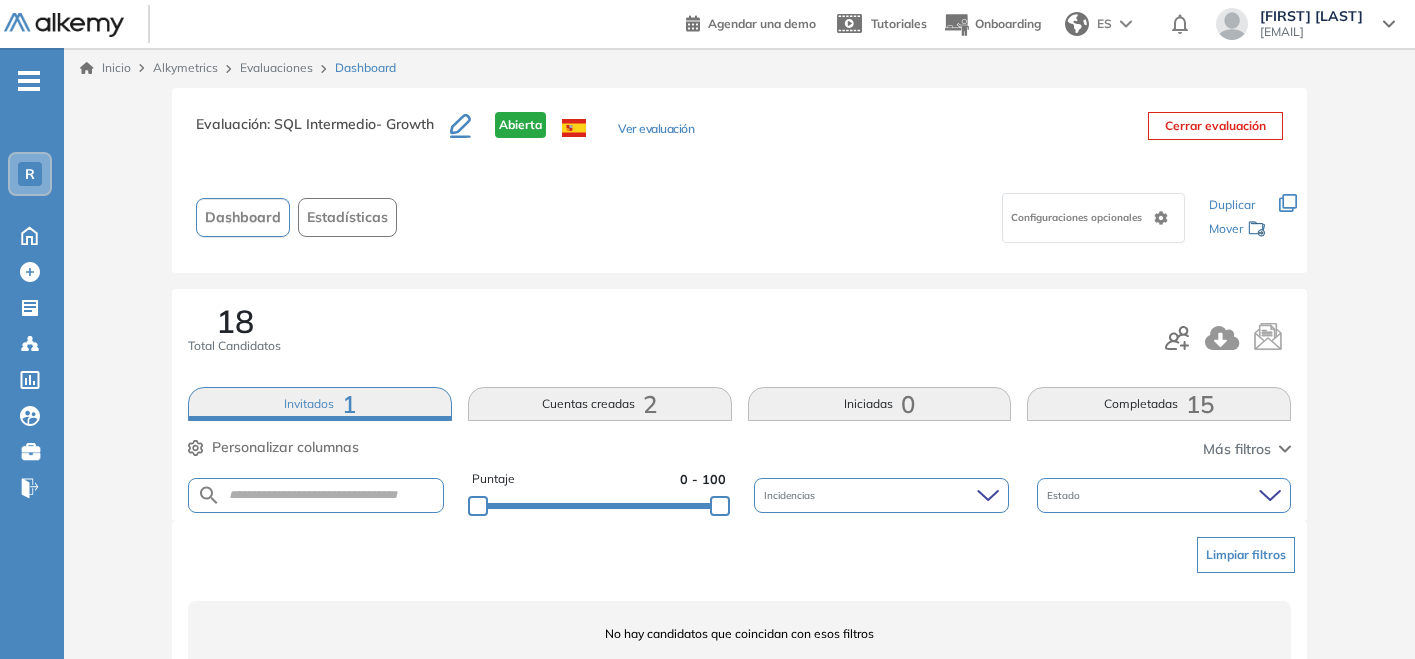 scroll, scrollTop: 80, scrollLeft: 0, axis: vertical 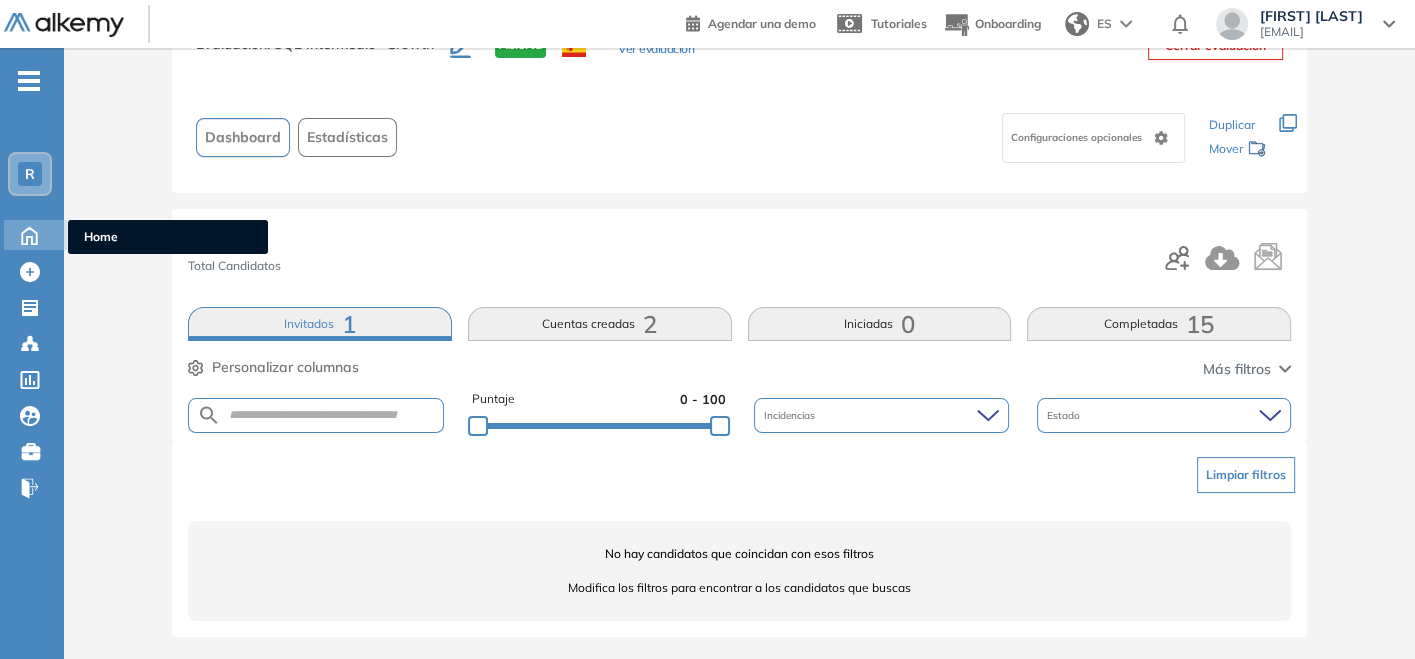 click 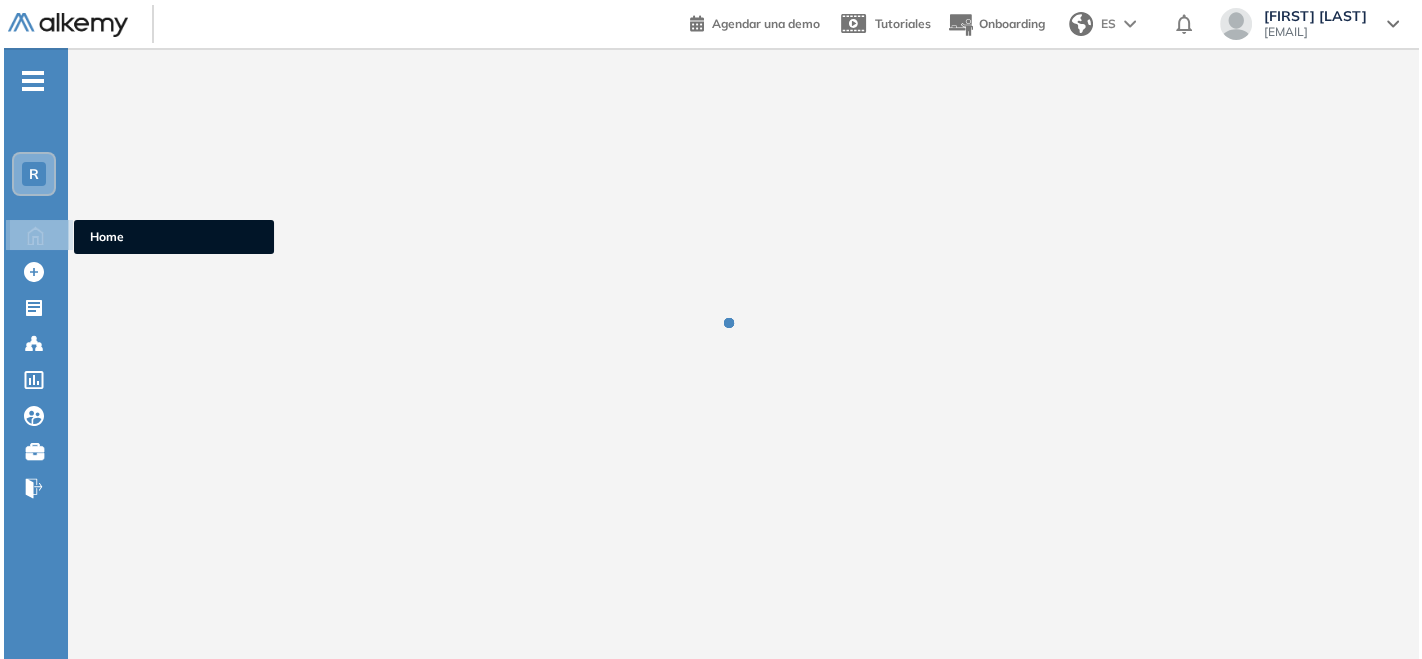 scroll, scrollTop: 0, scrollLeft: 0, axis: both 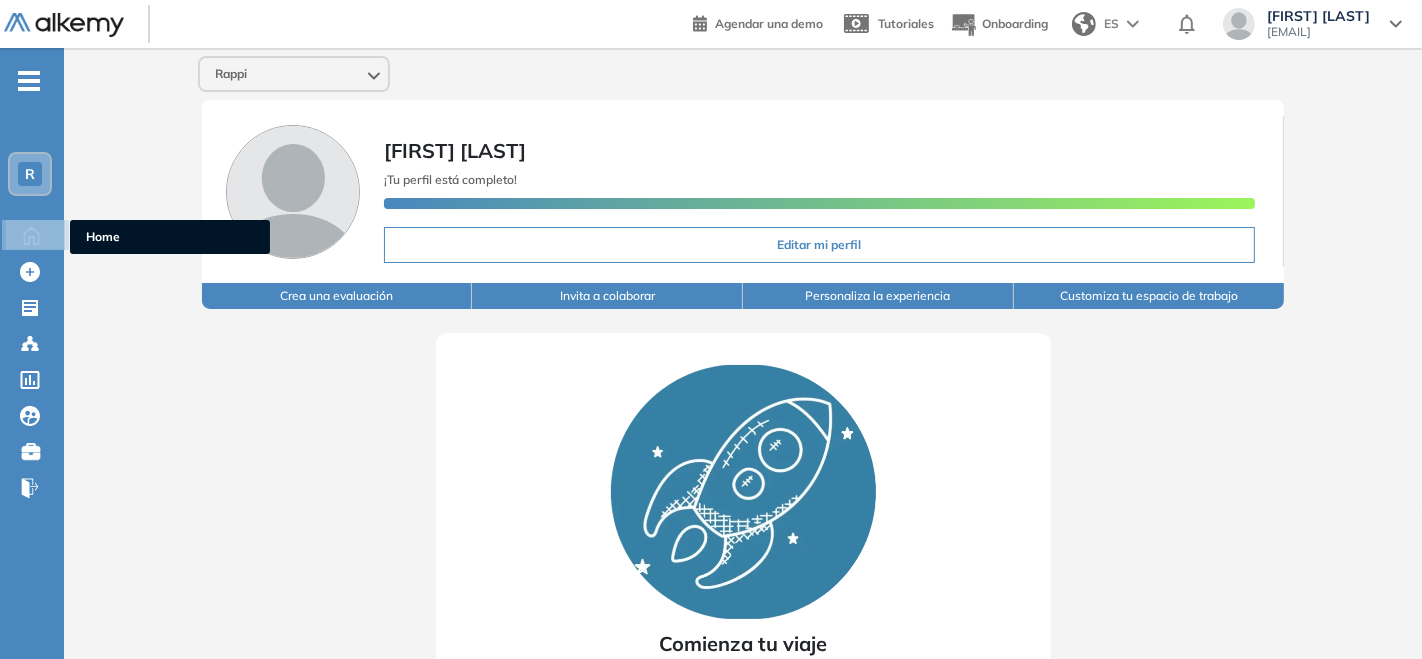 click 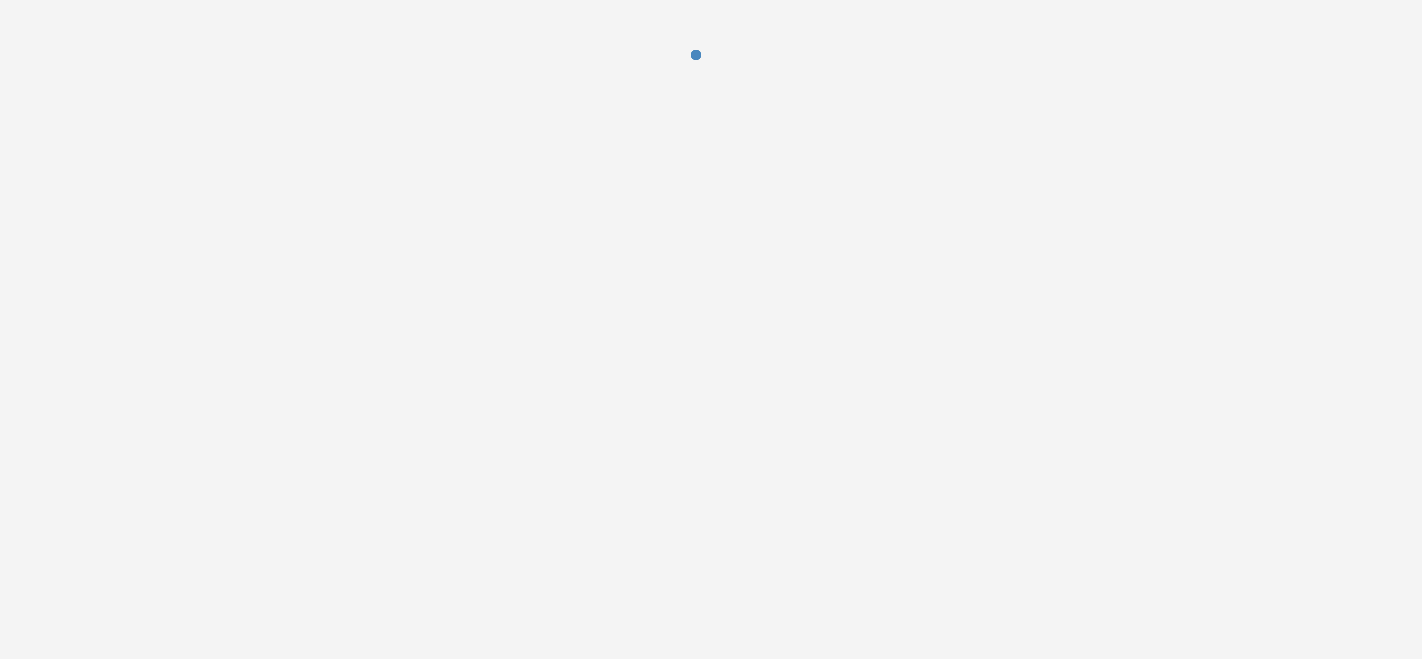 scroll, scrollTop: 0, scrollLeft: 0, axis: both 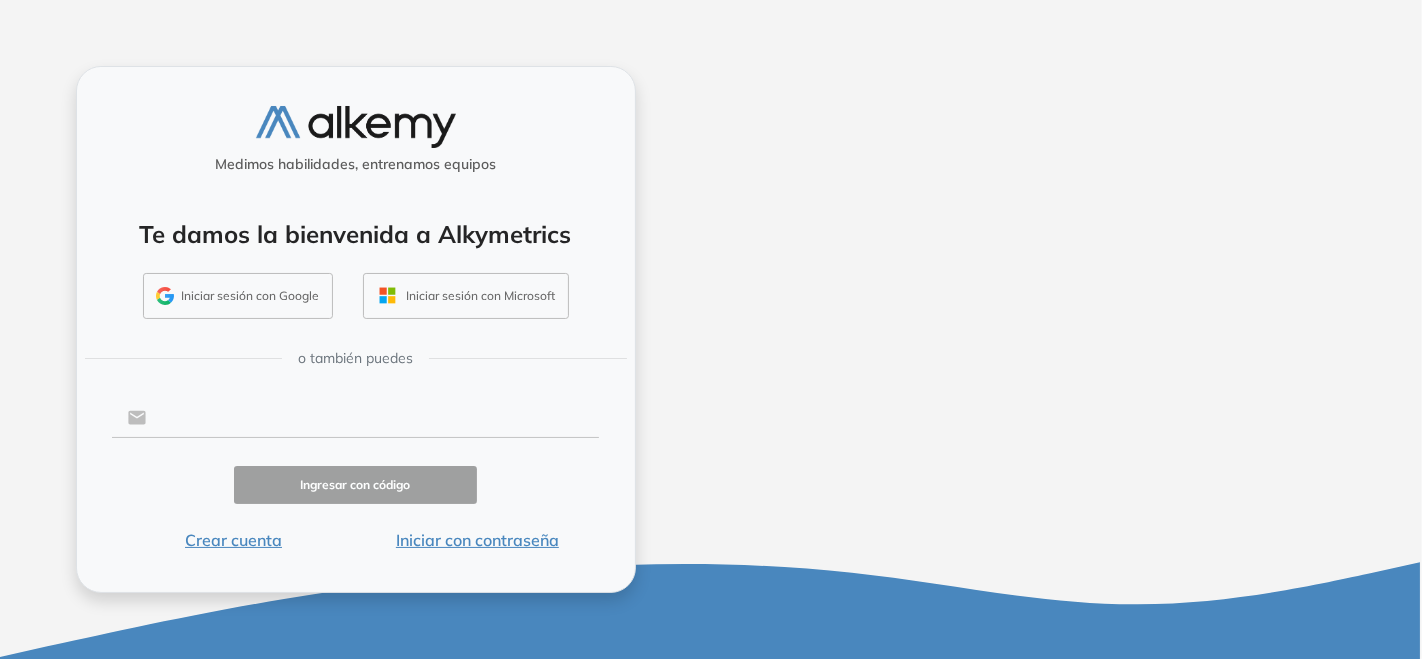 click at bounding box center (372, 418) 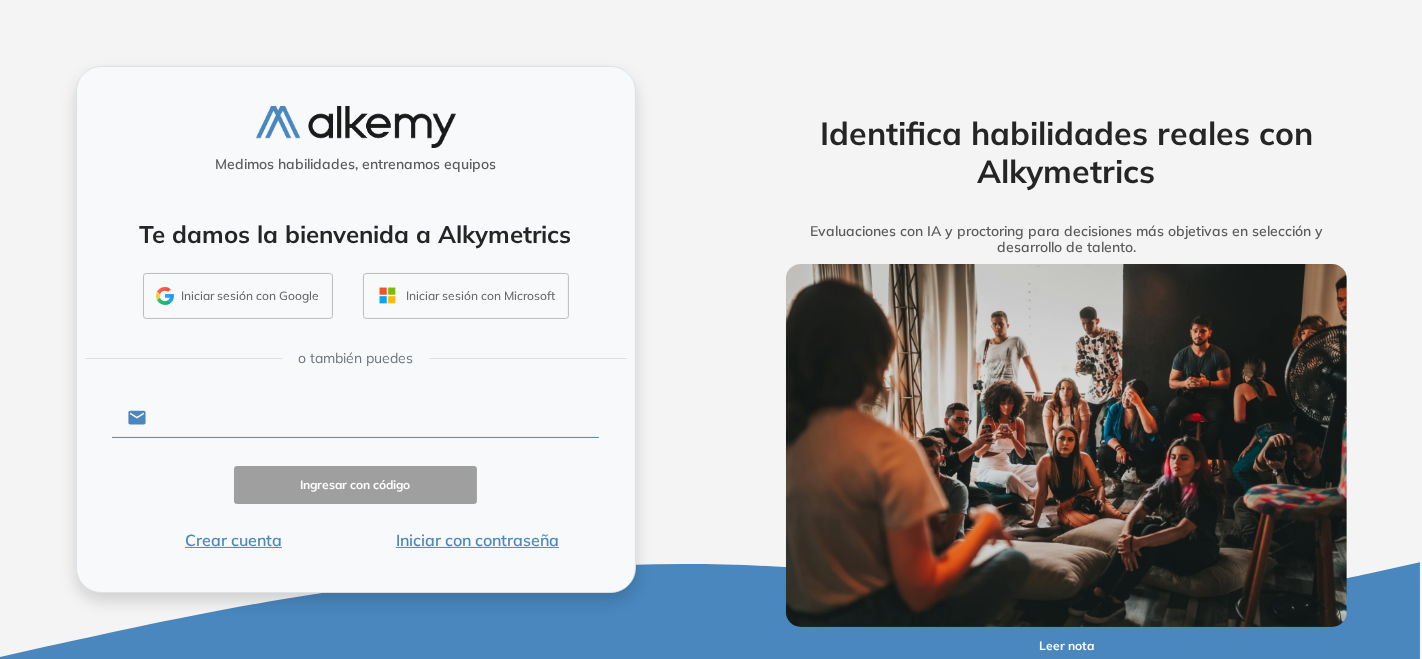type on "**********" 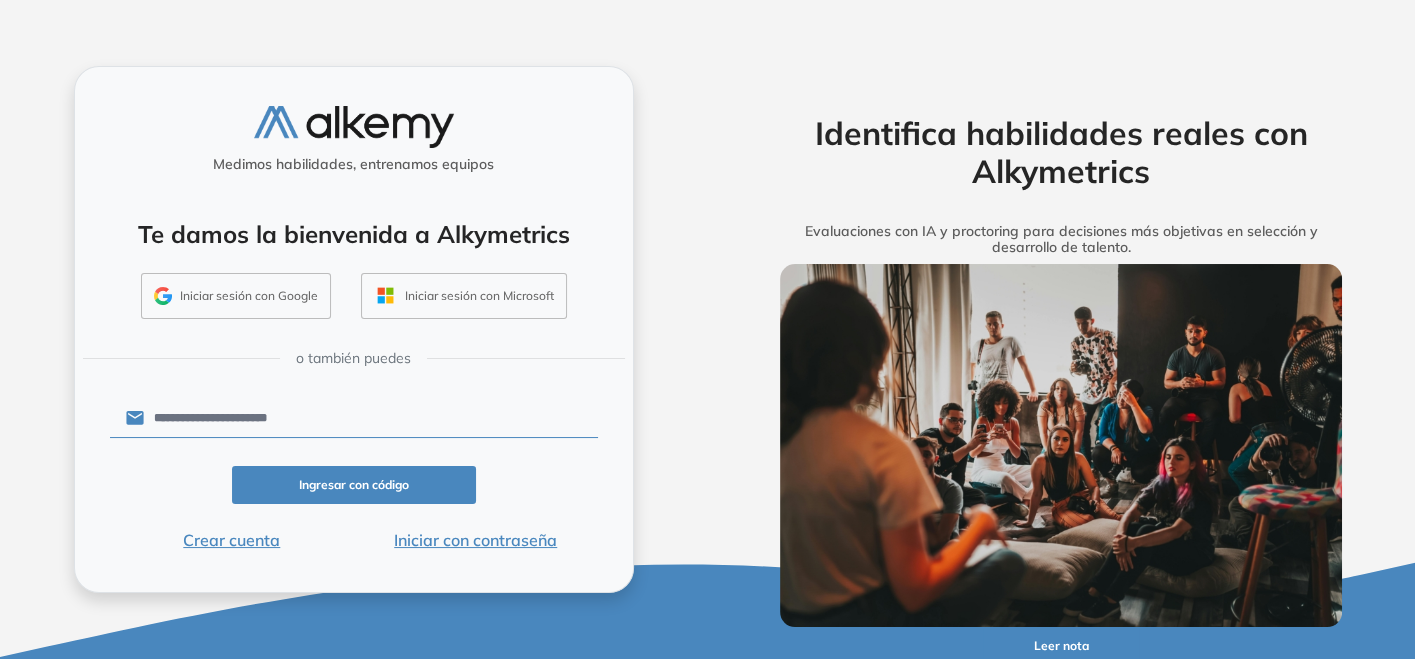 click on "Ingresar con código" at bounding box center (354, 485) 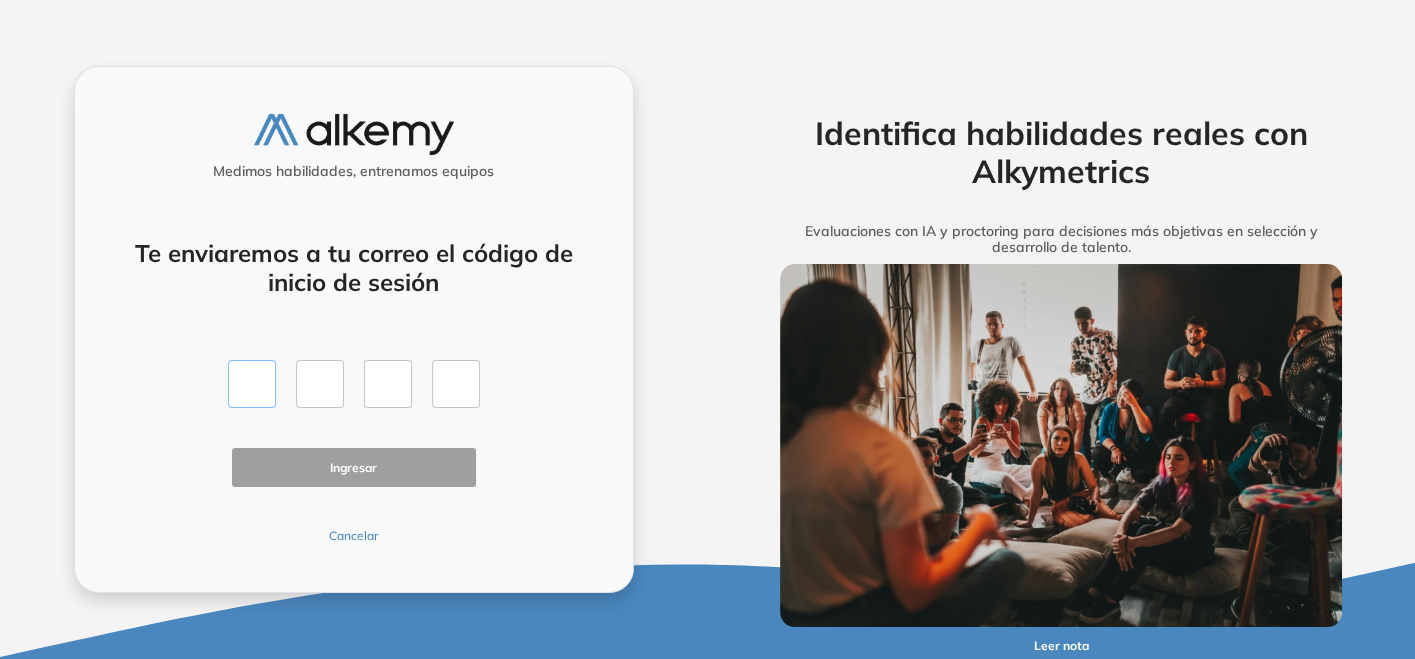 click at bounding box center [252, 384] 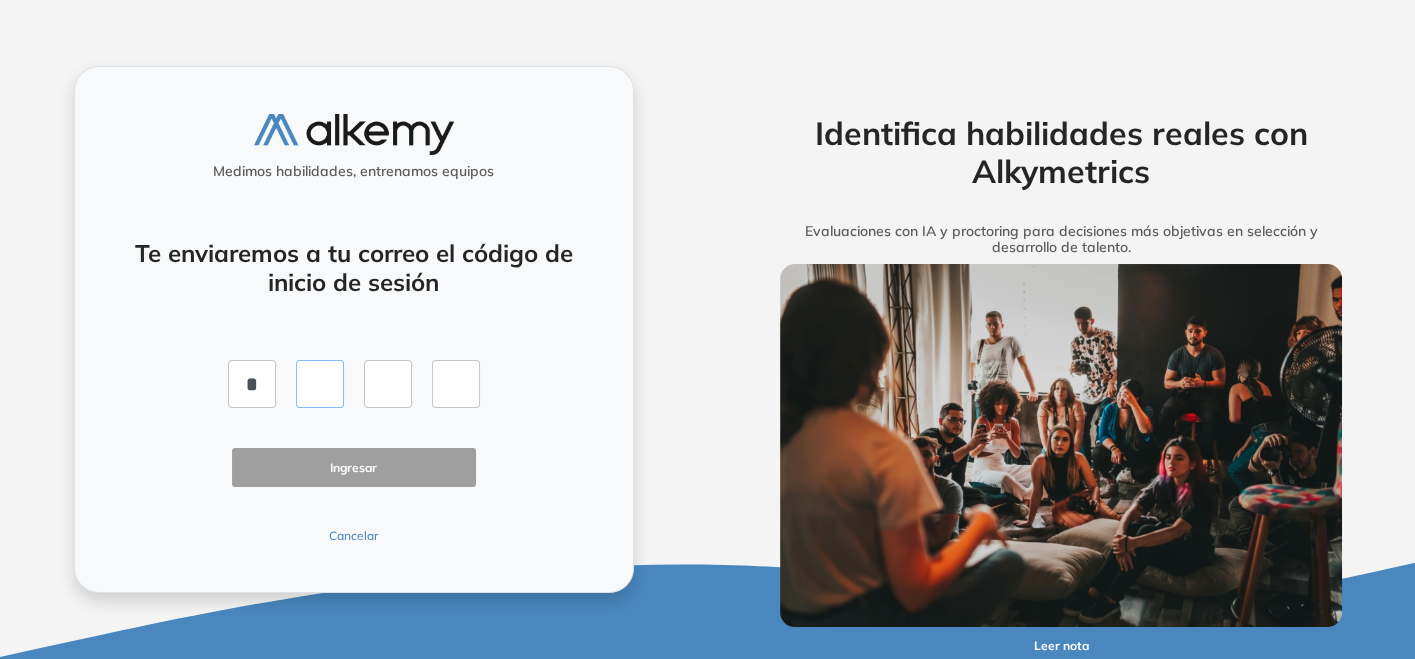type on "*" 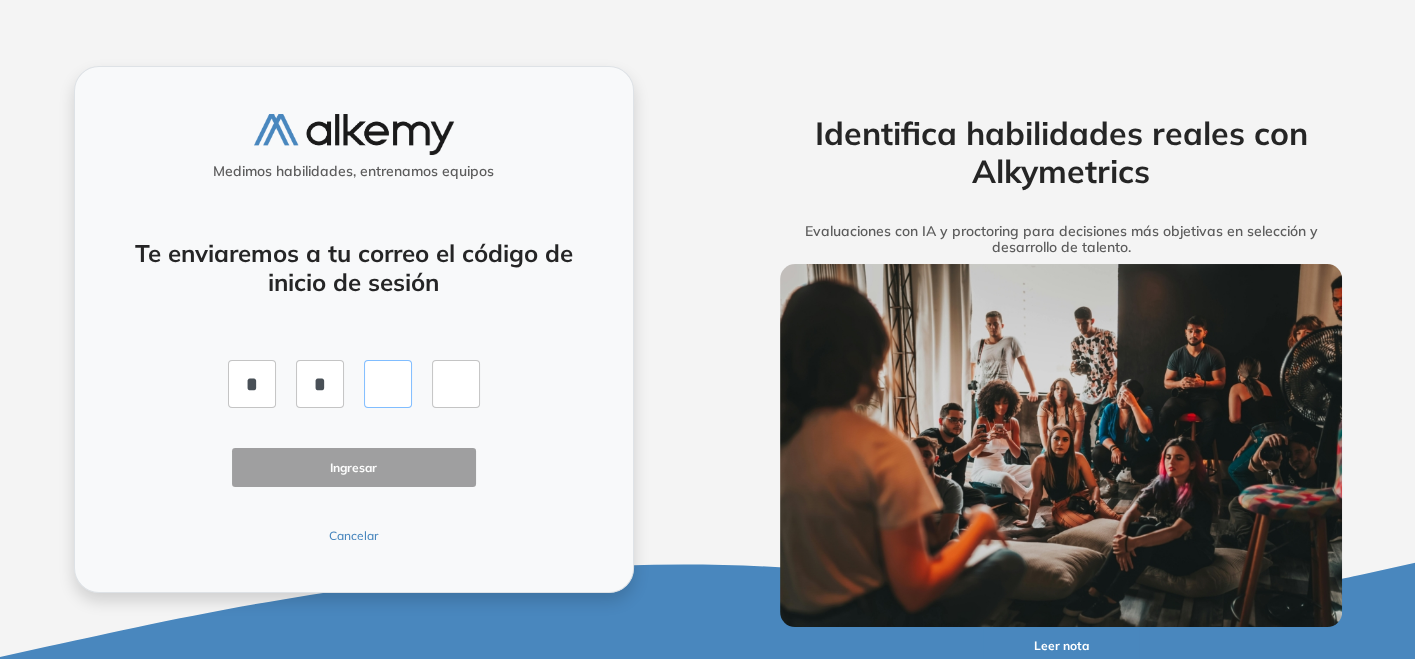 type on "*" 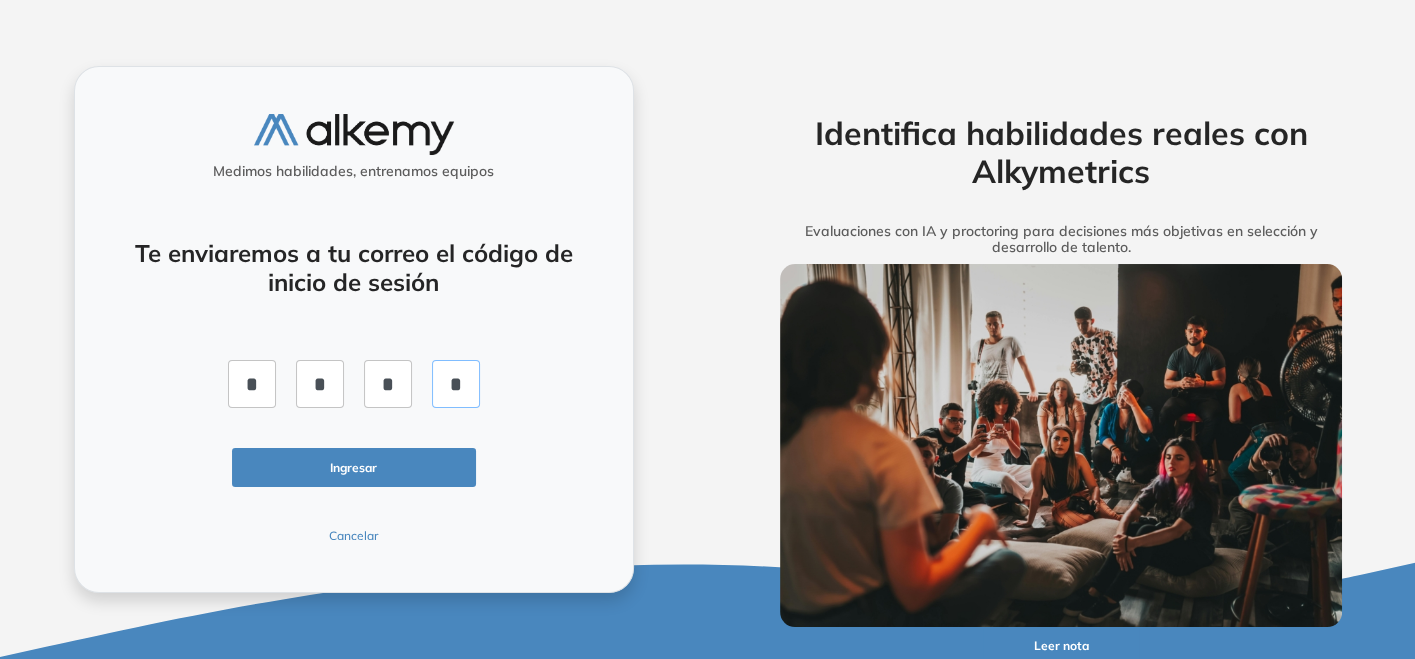 type on "*" 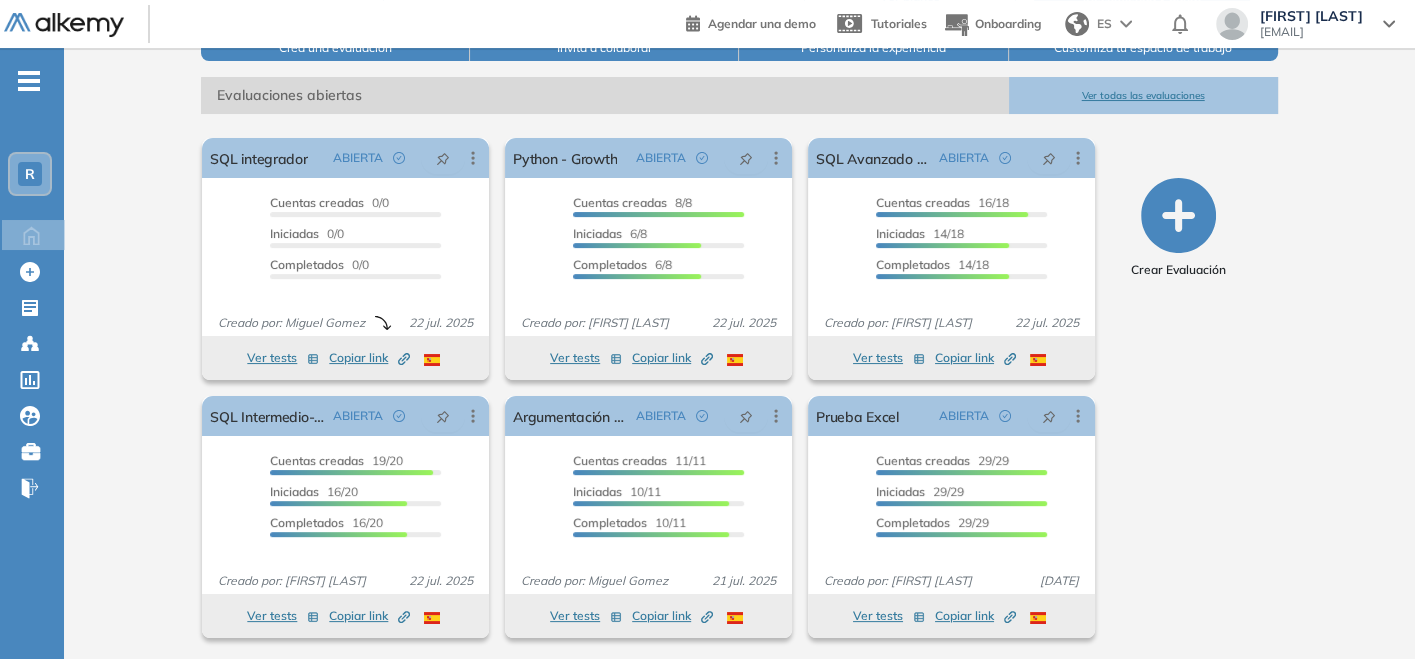 scroll, scrollTop: 271, scrollLeft: 0, axis: vertical 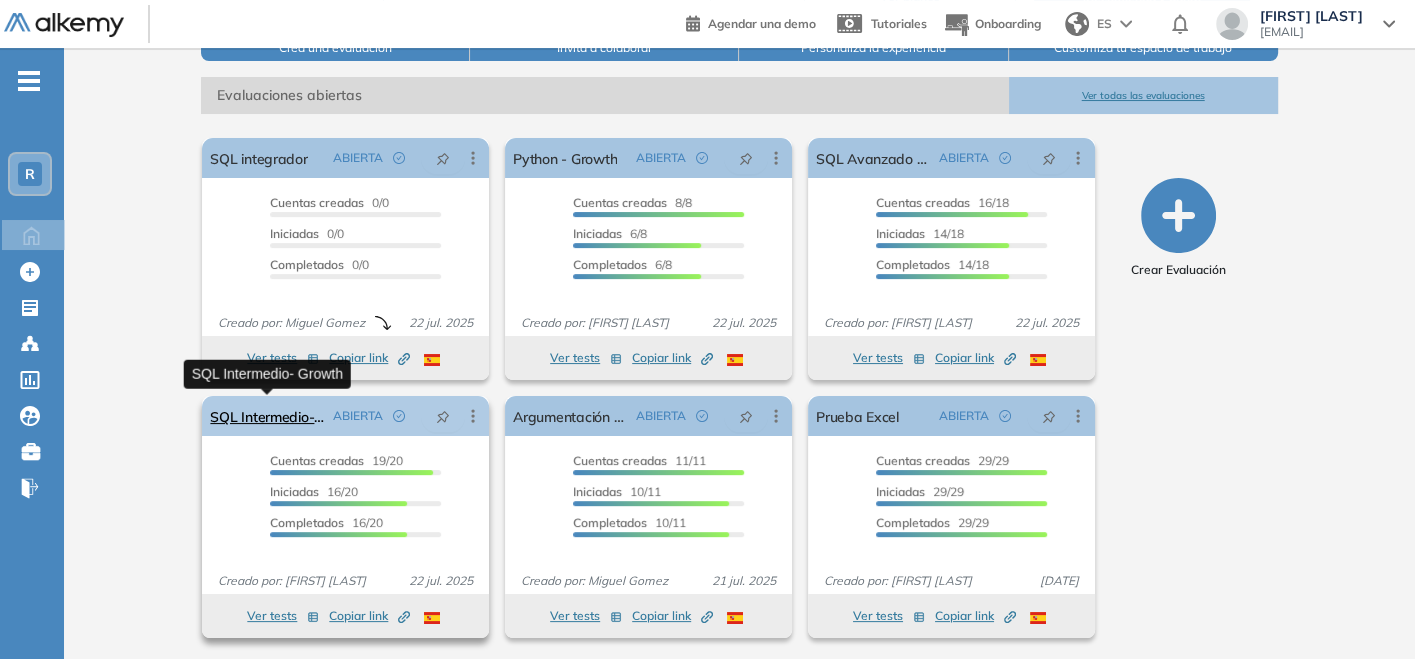 click on "SQL Intermedio- Growth" at bounding box center (267, 416) 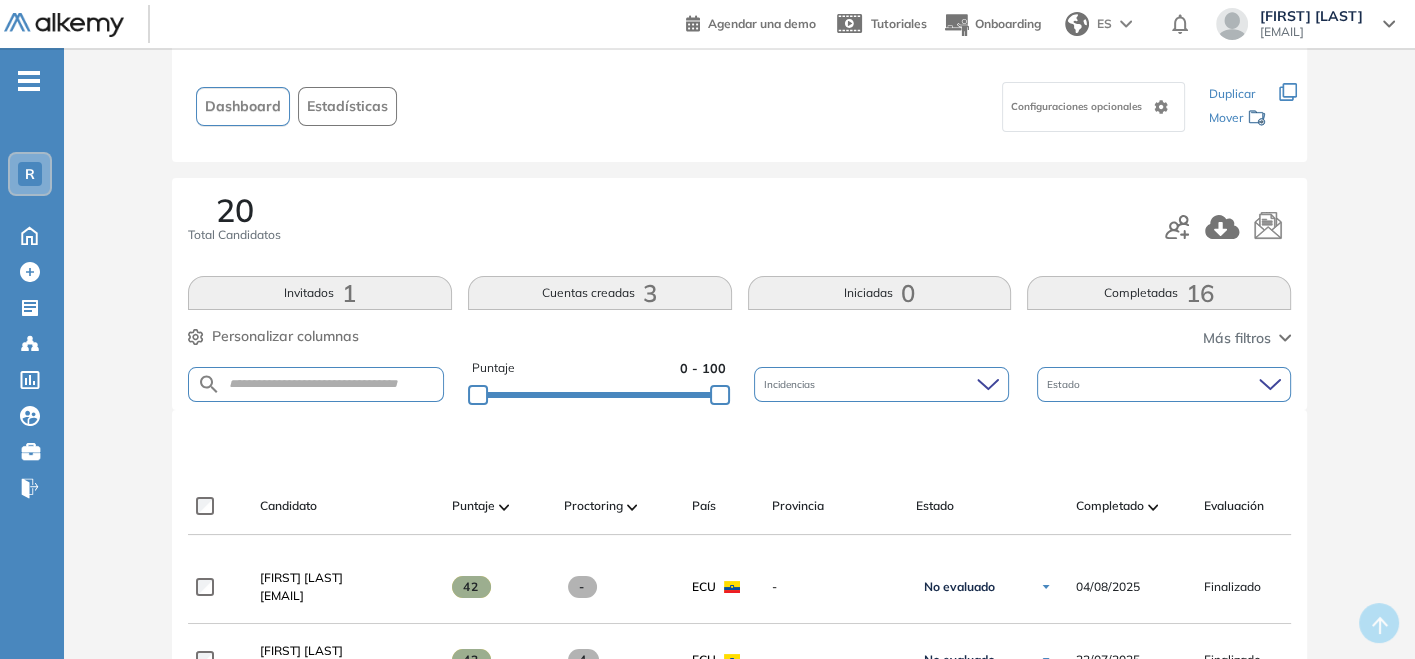scroll, scrollTop: 0, scrollLeft: 0, axis: both 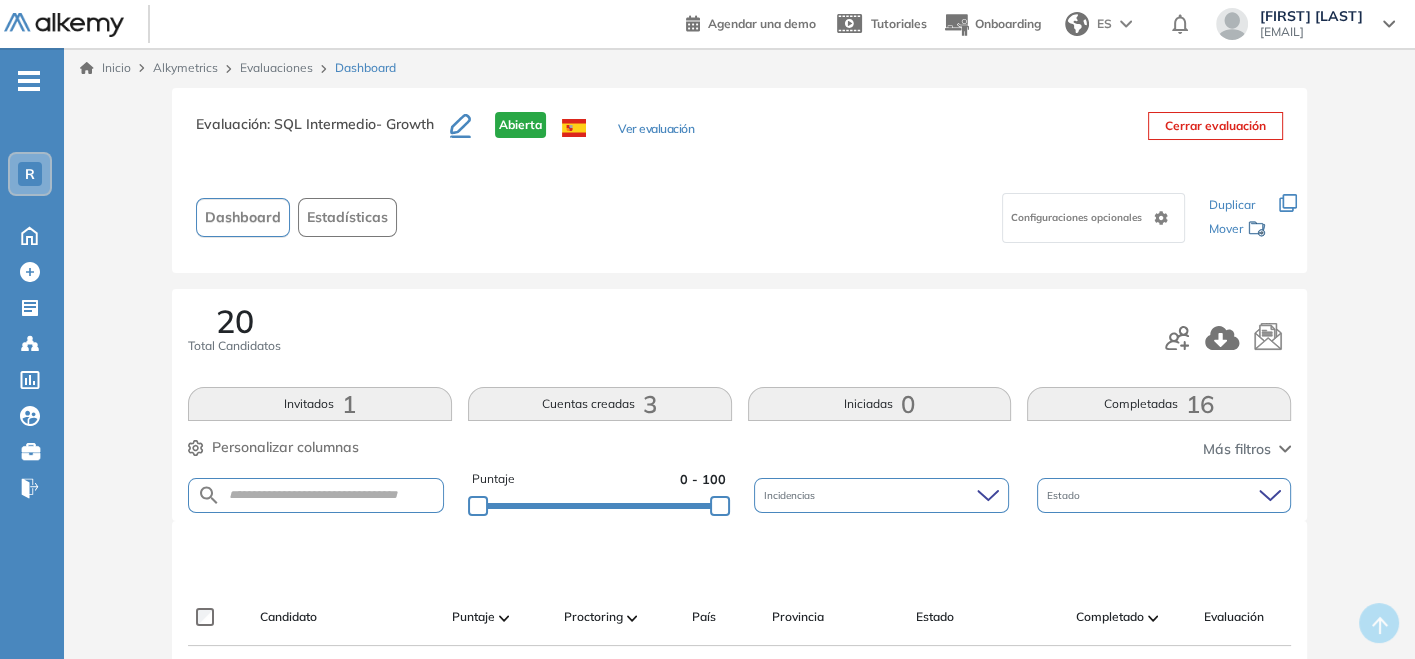 click at bounding box center [1228, 338] 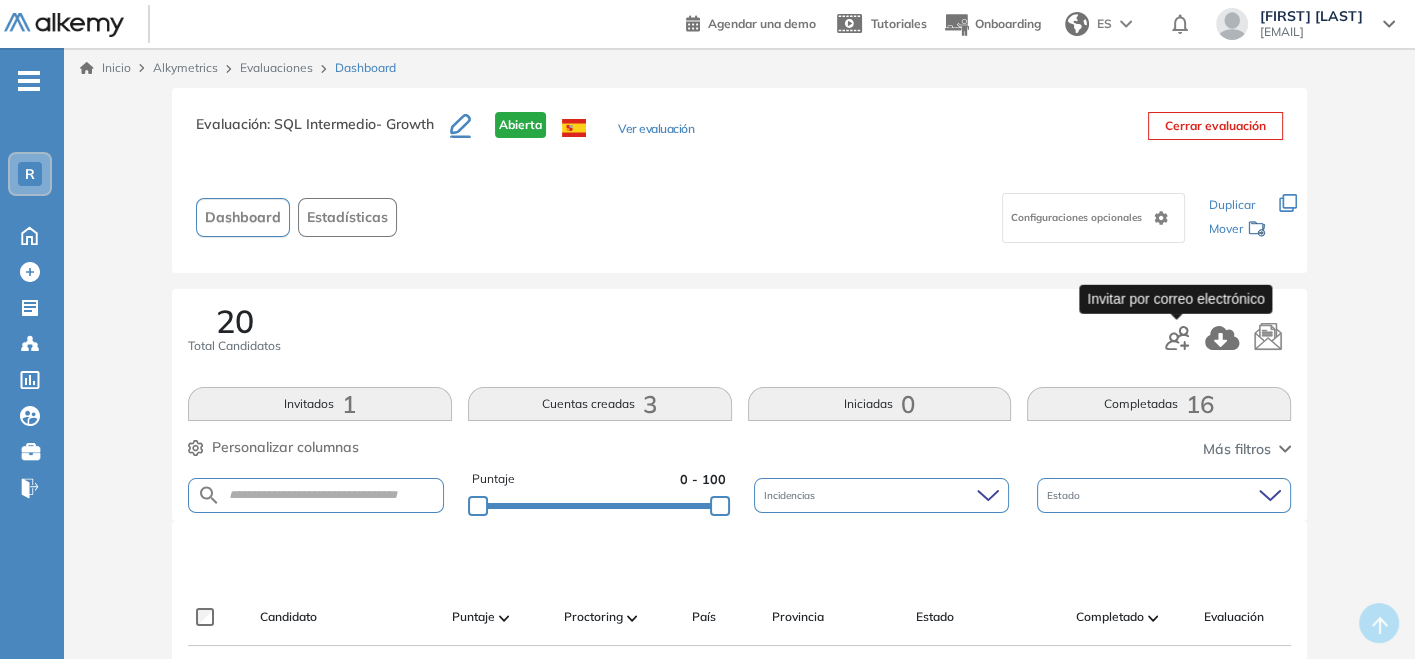 click 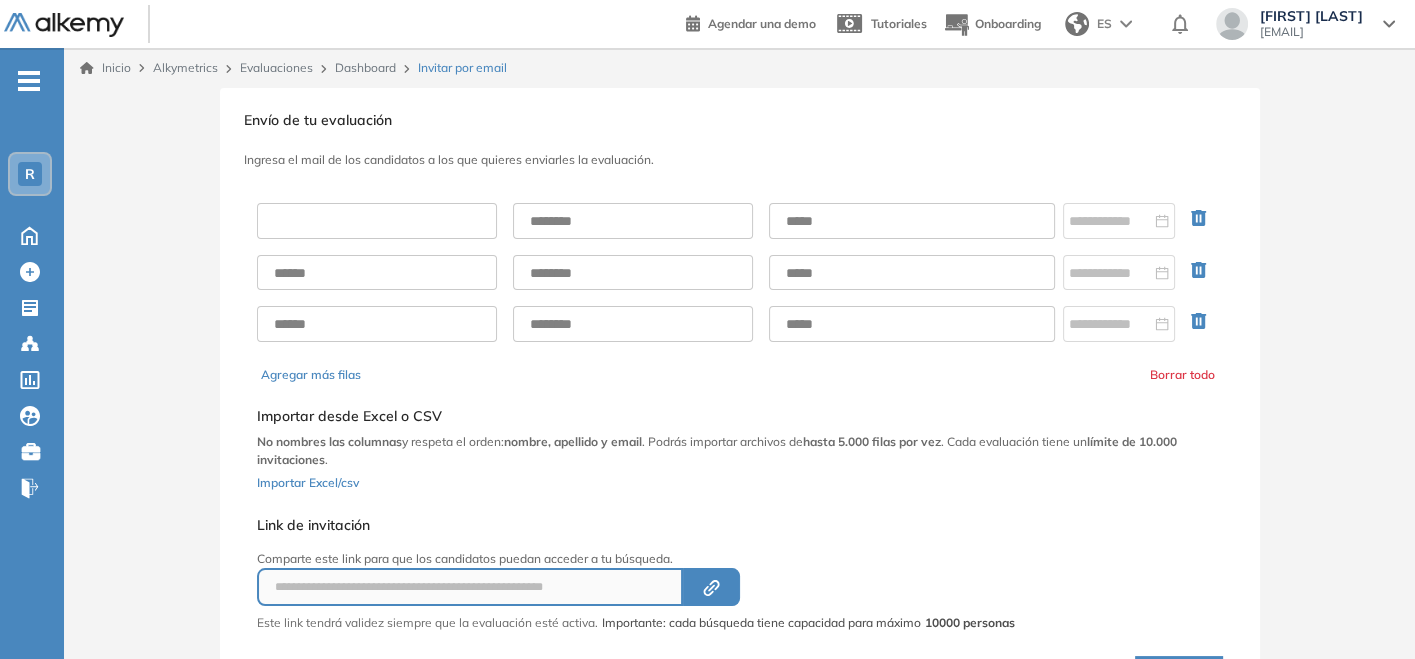 click at bounding box center (377, 221) 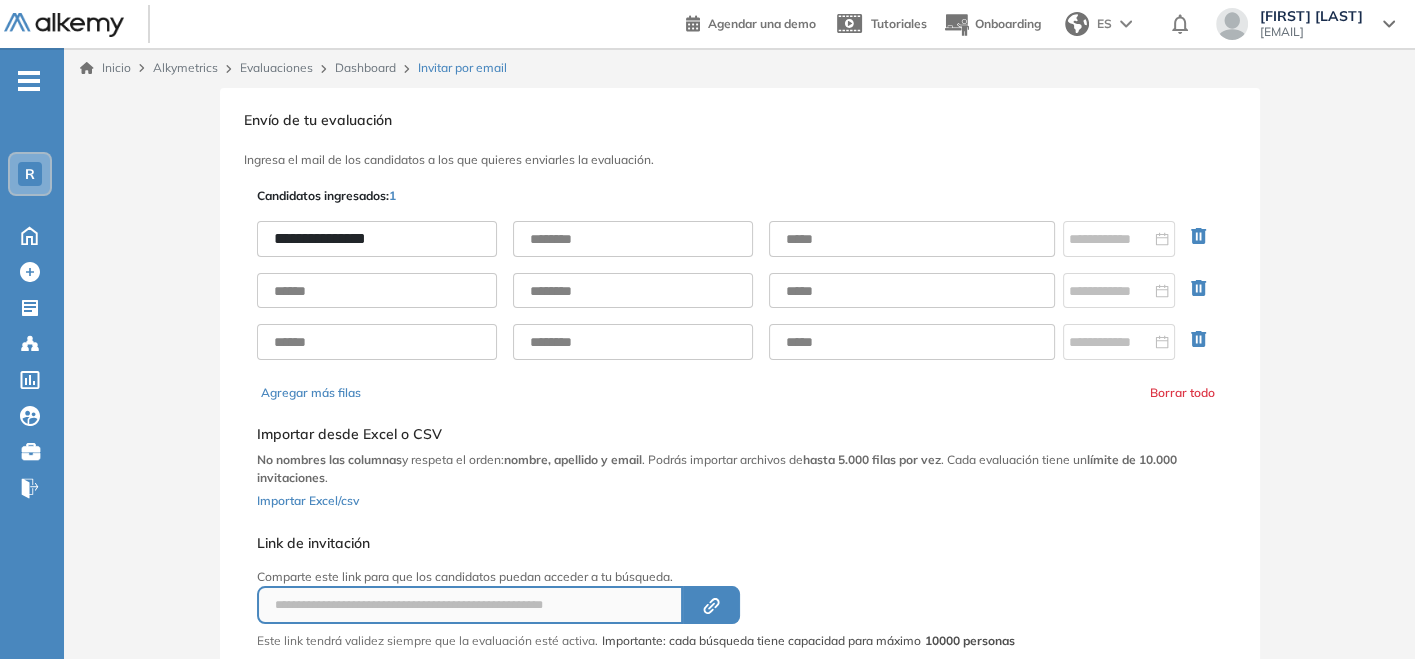 scroll, scrollTop: 0, scrollLeft: 0, axis: both 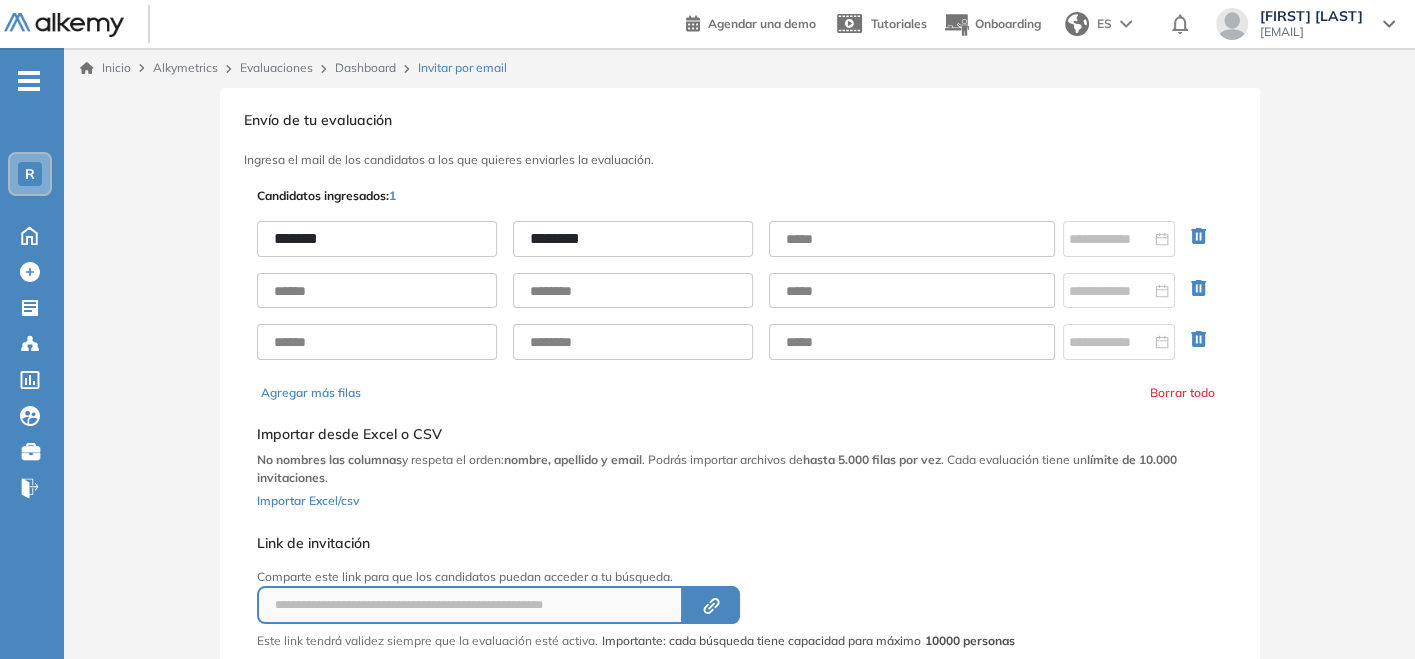 type on "********" 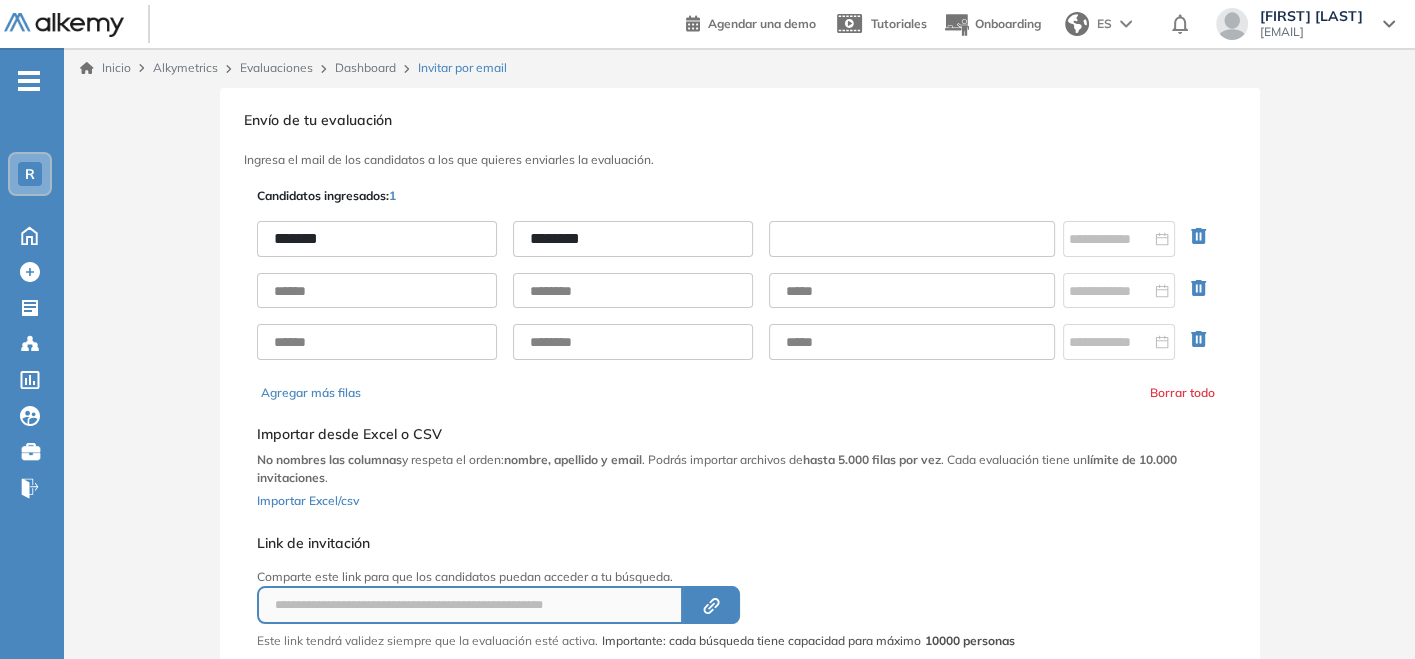 click at bounding box center [912, 239] 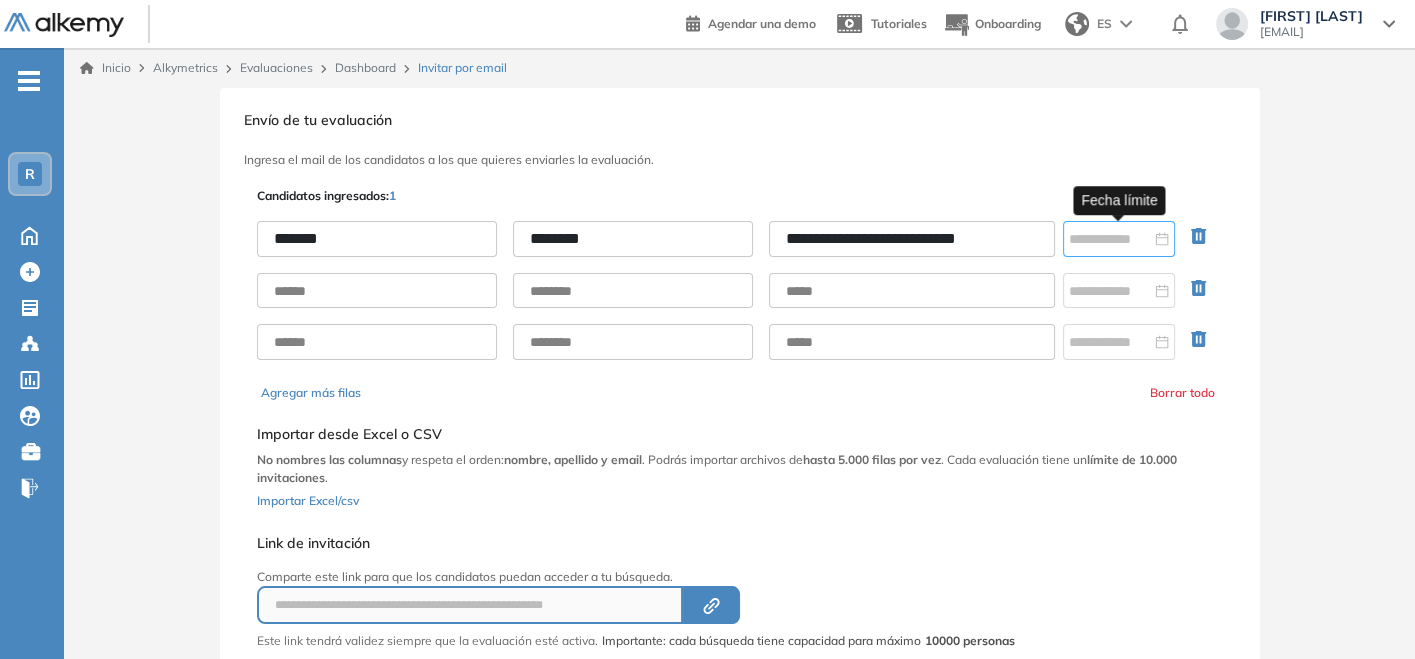 type on "**********" 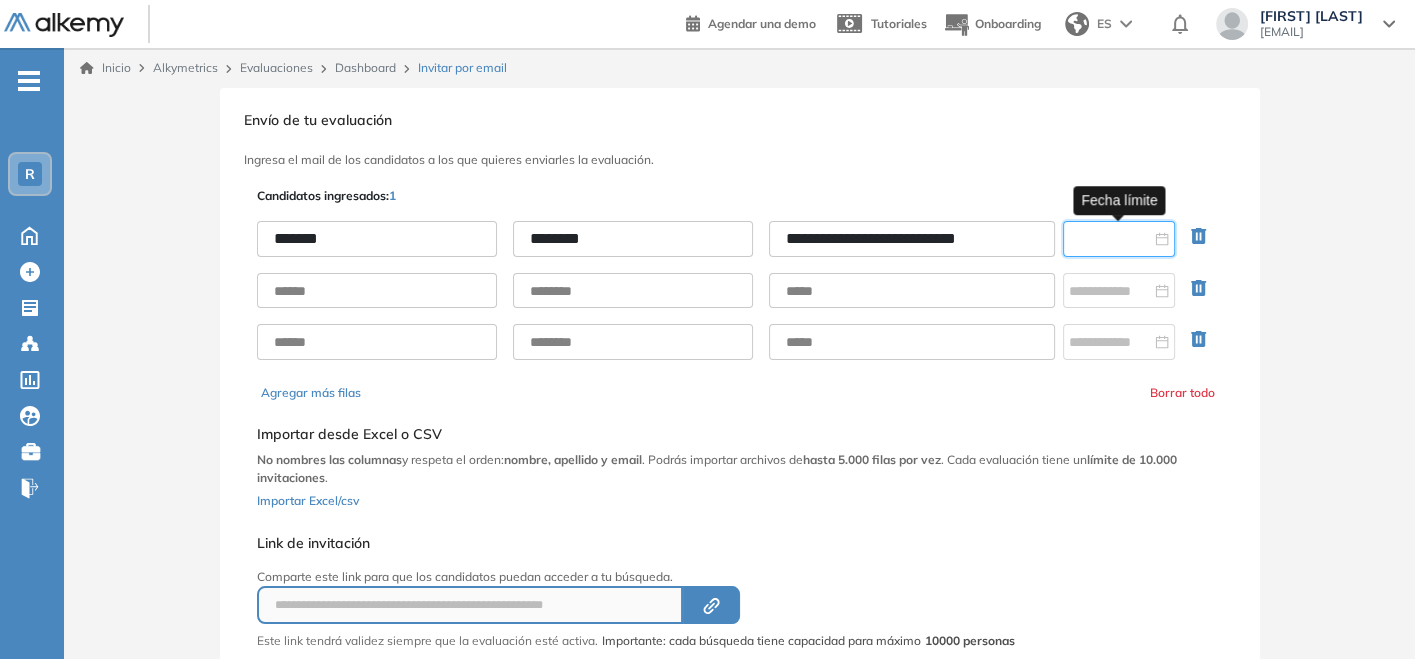 click at bounding box center [1119, 239] 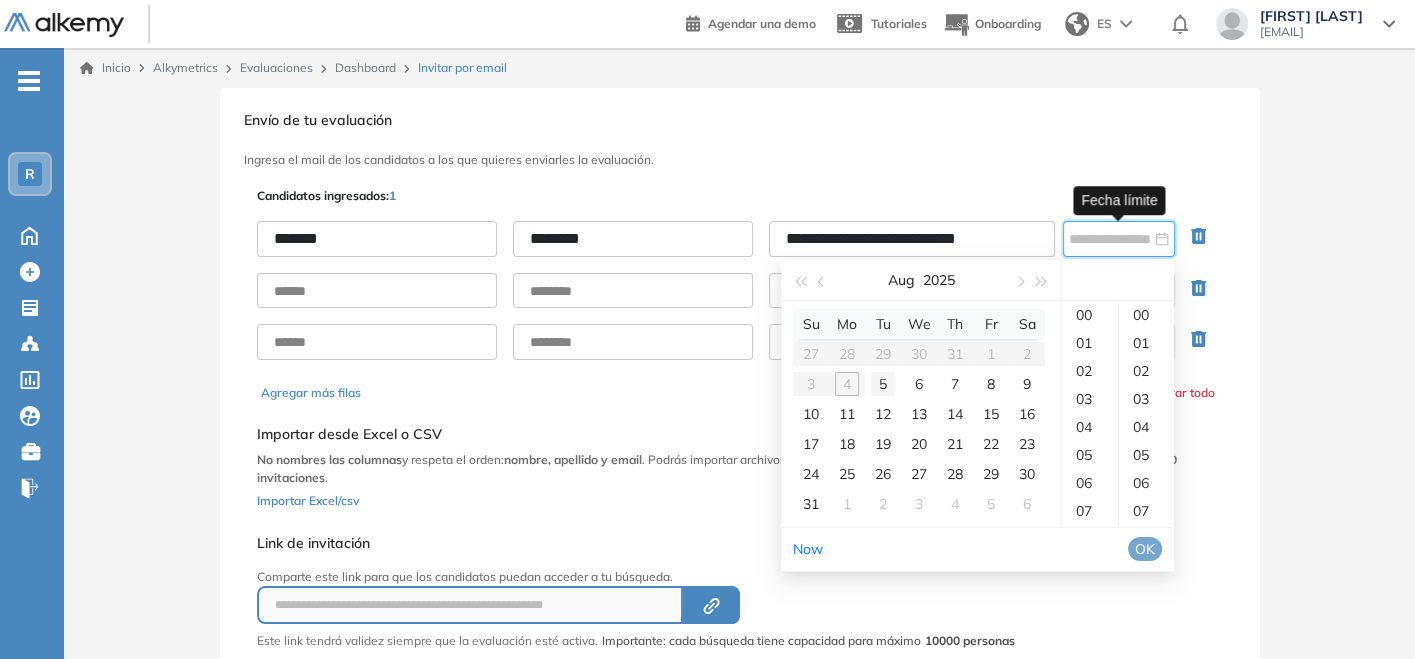 click on "5" at bounding box center [883, 384] 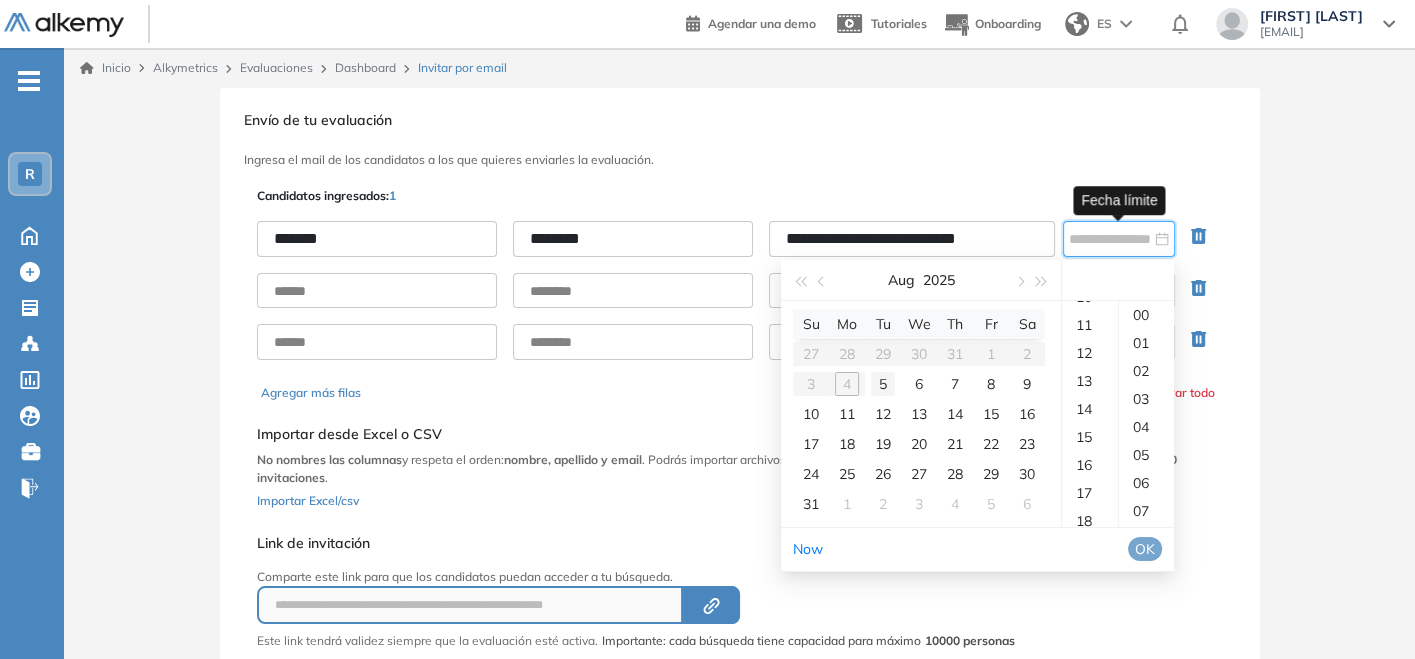 scroll, scrollTop: 783, scrollLeft: 0, axis: vertical 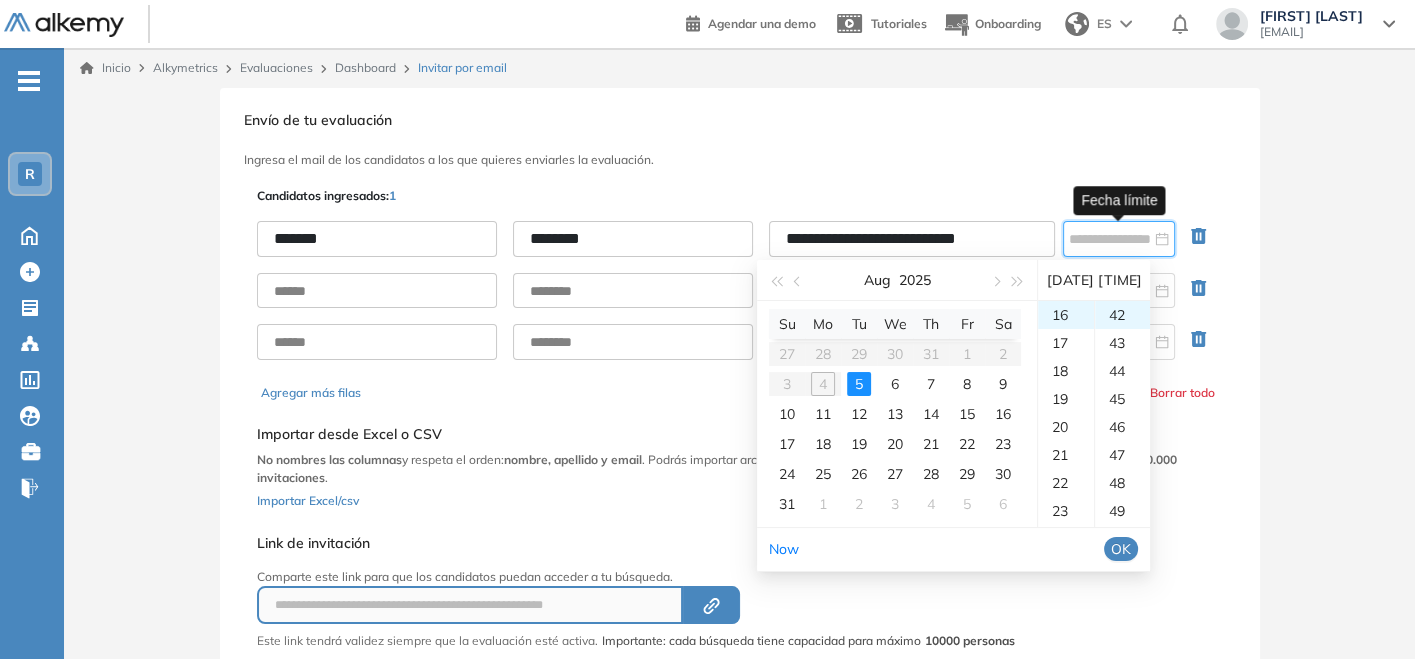 type on "**********" 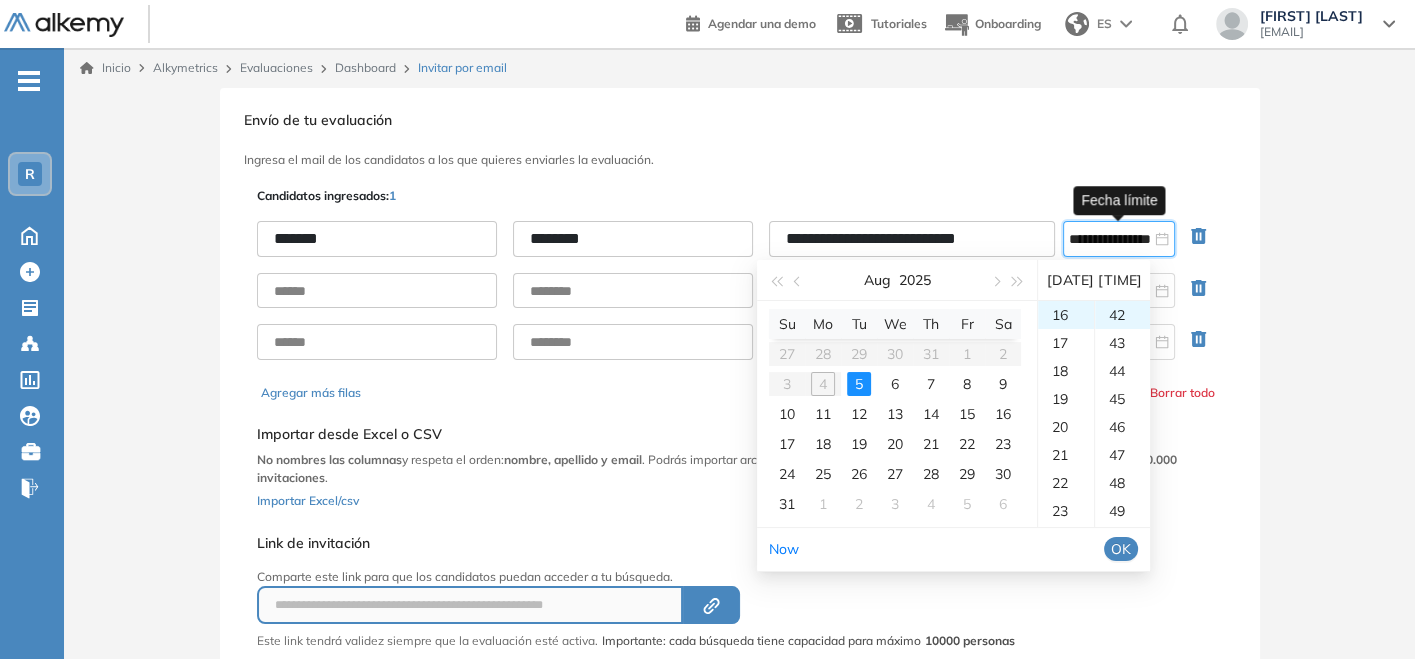 click on "Now OK" at bounding box center (953, 549) 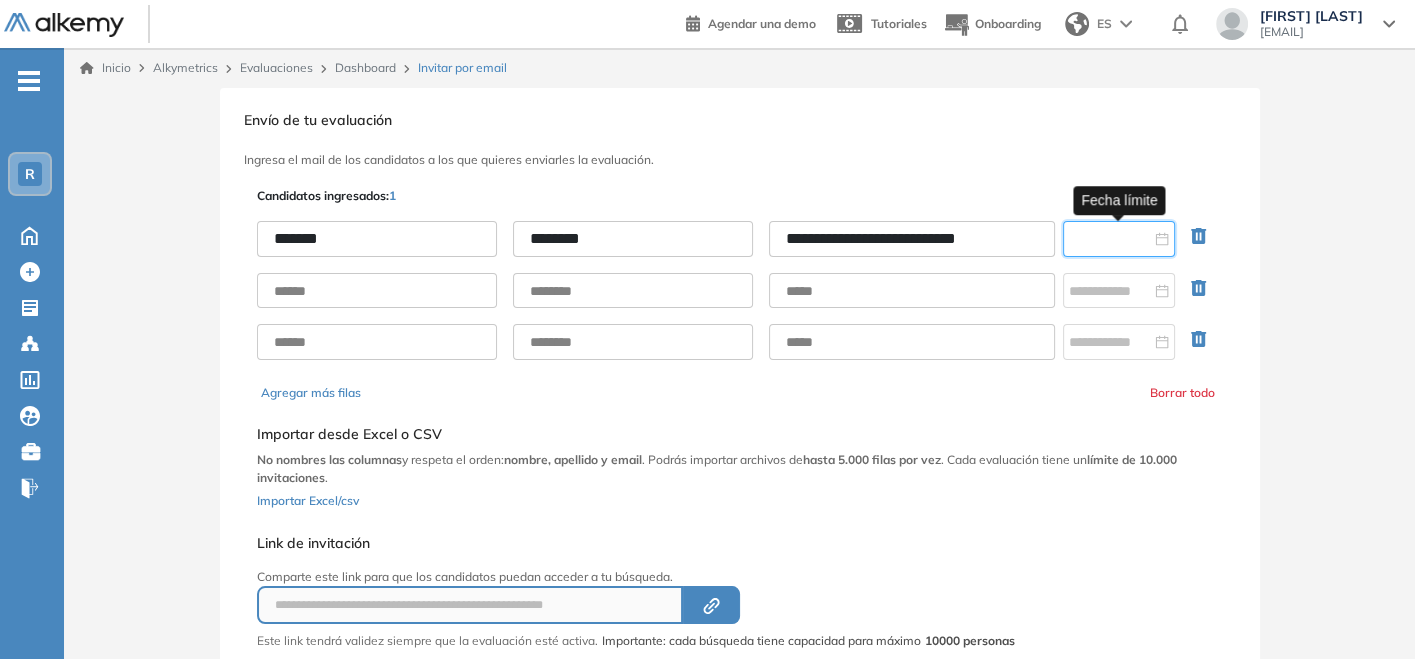 click at bounding box center [1110, 239] 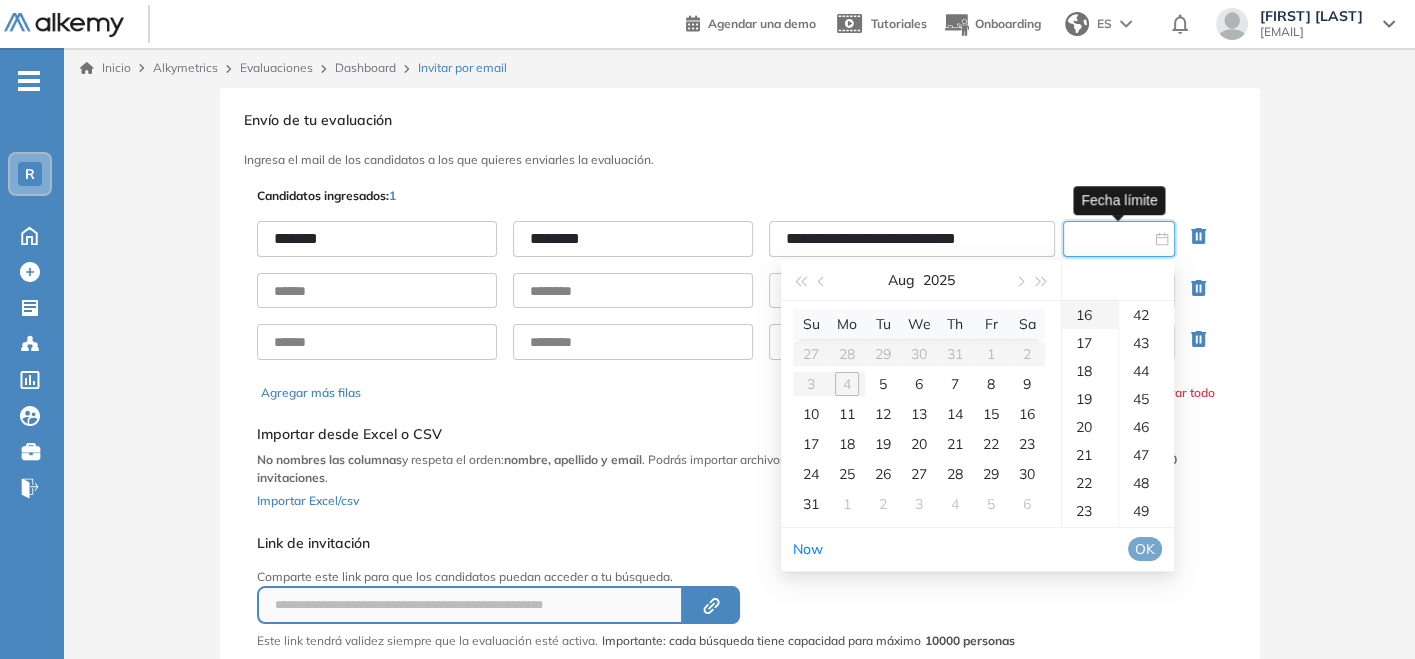click on "16" at bounding box center [1090, 315] 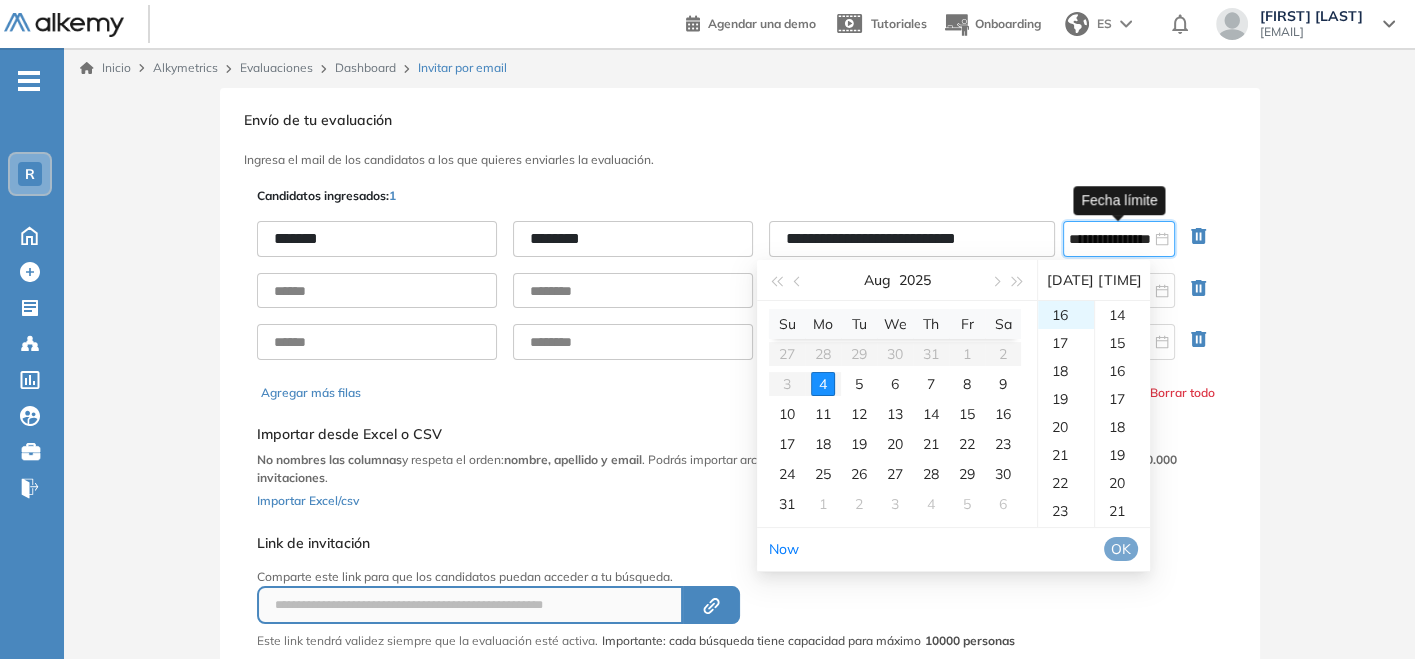scroll, scrollTop: 0, scrollLeft: 0, axis: both 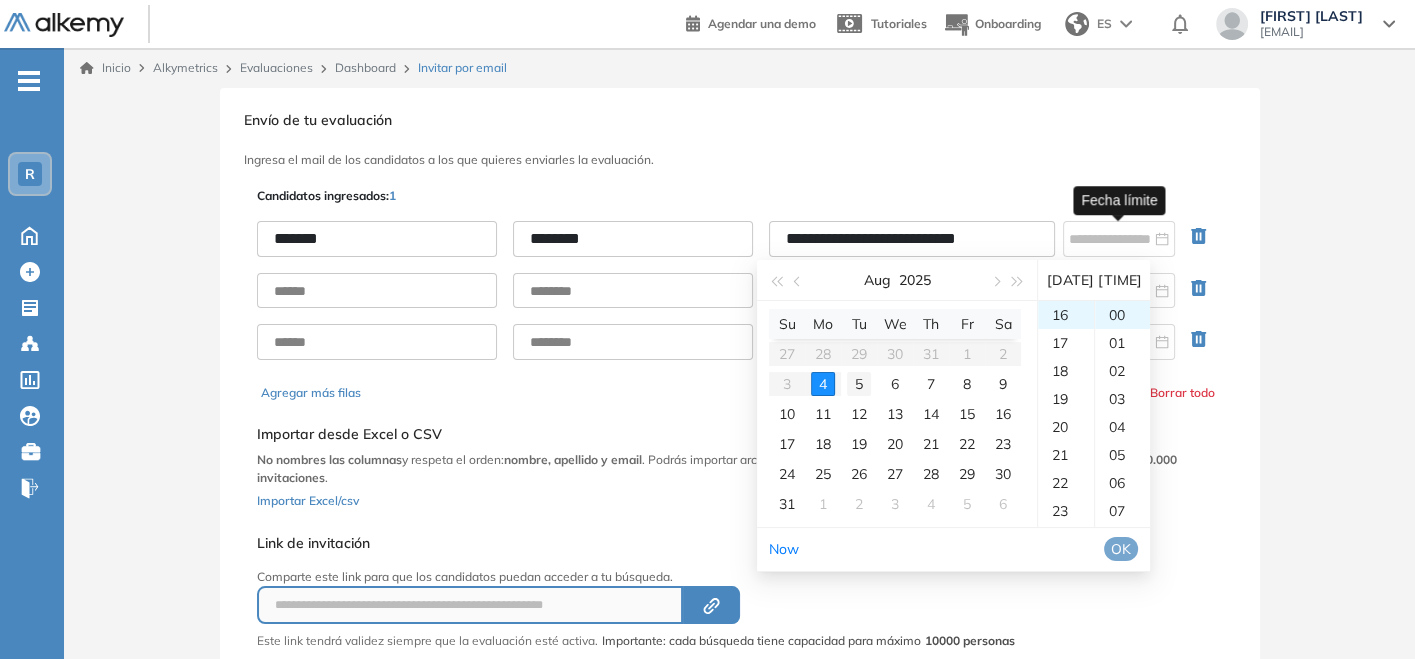 click on "5" at bounding box center [859, 384] 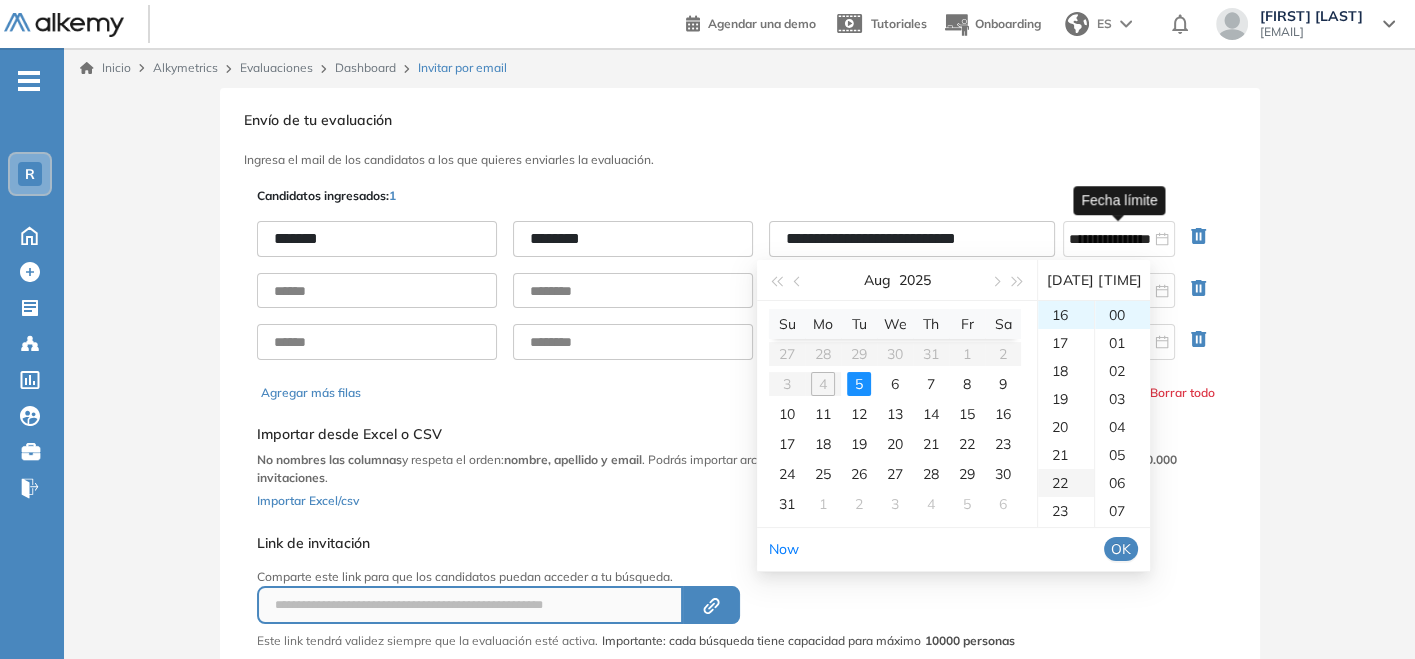 type on "**********" 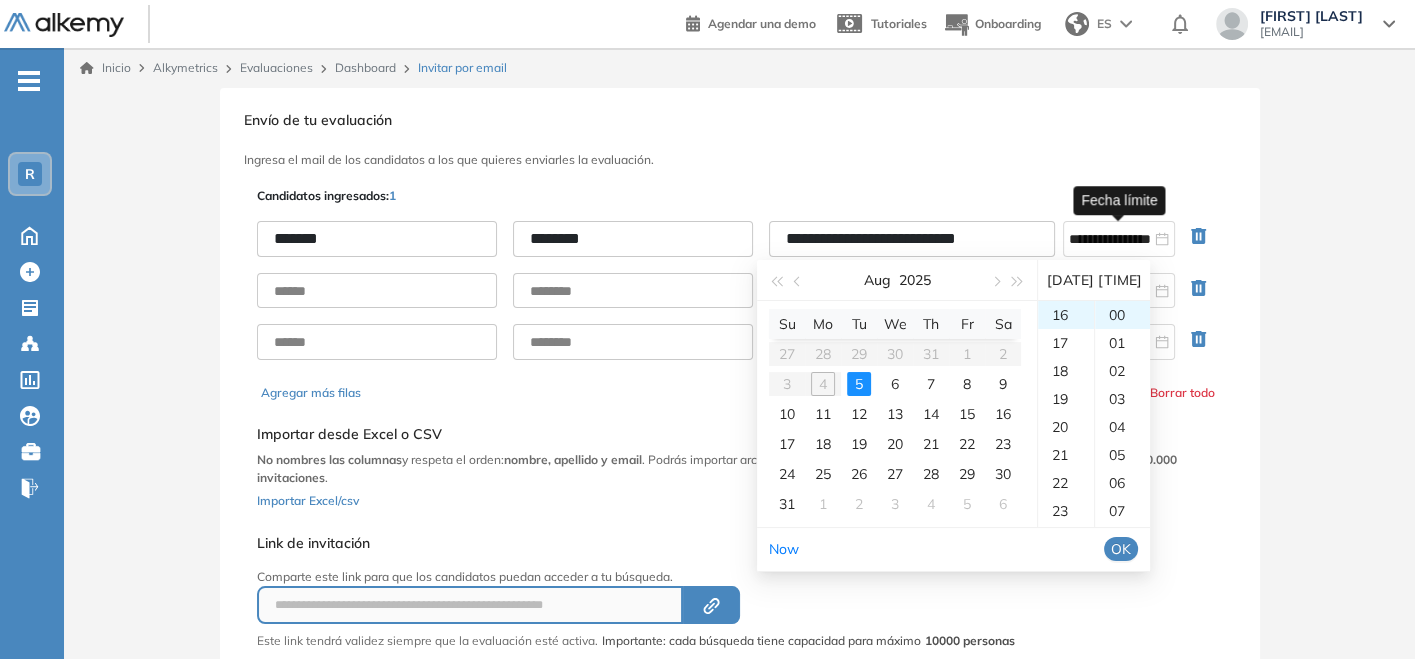 click on "OK" at bounding box center (1121, 549) 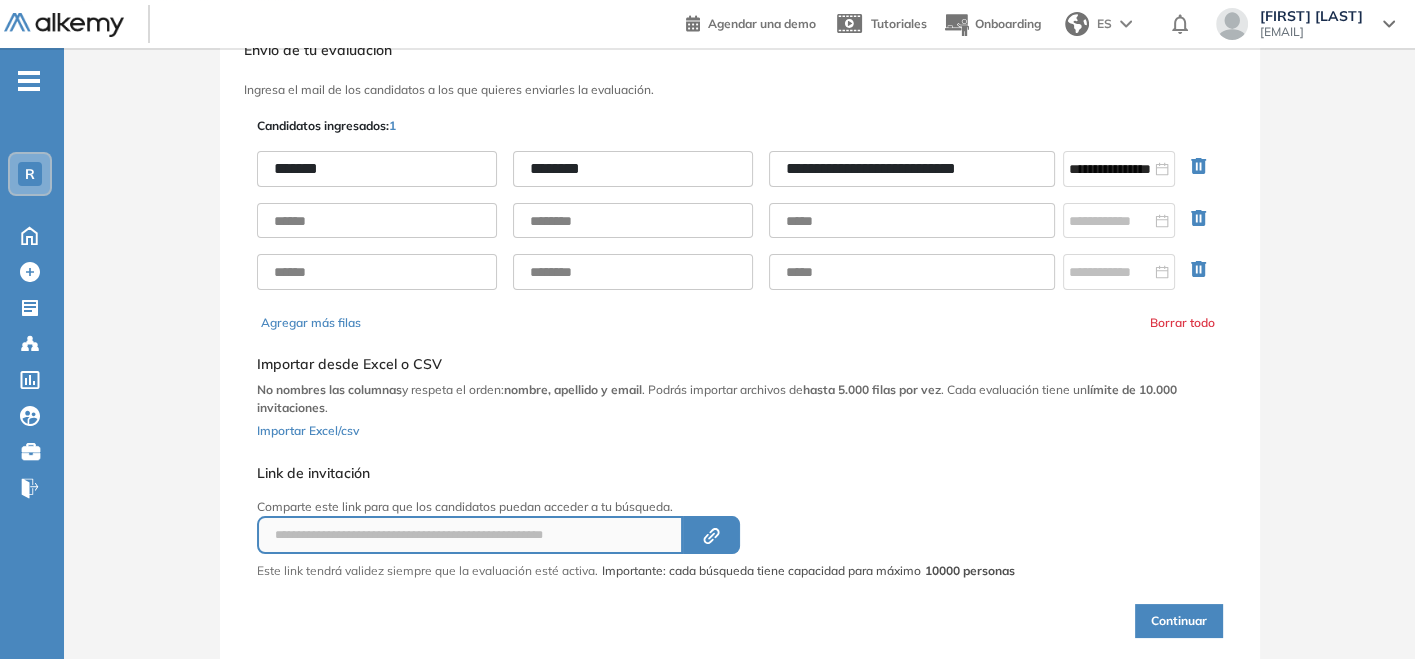 scroll, scrollTop: 129, scrollLeft: 0, axis: vertical 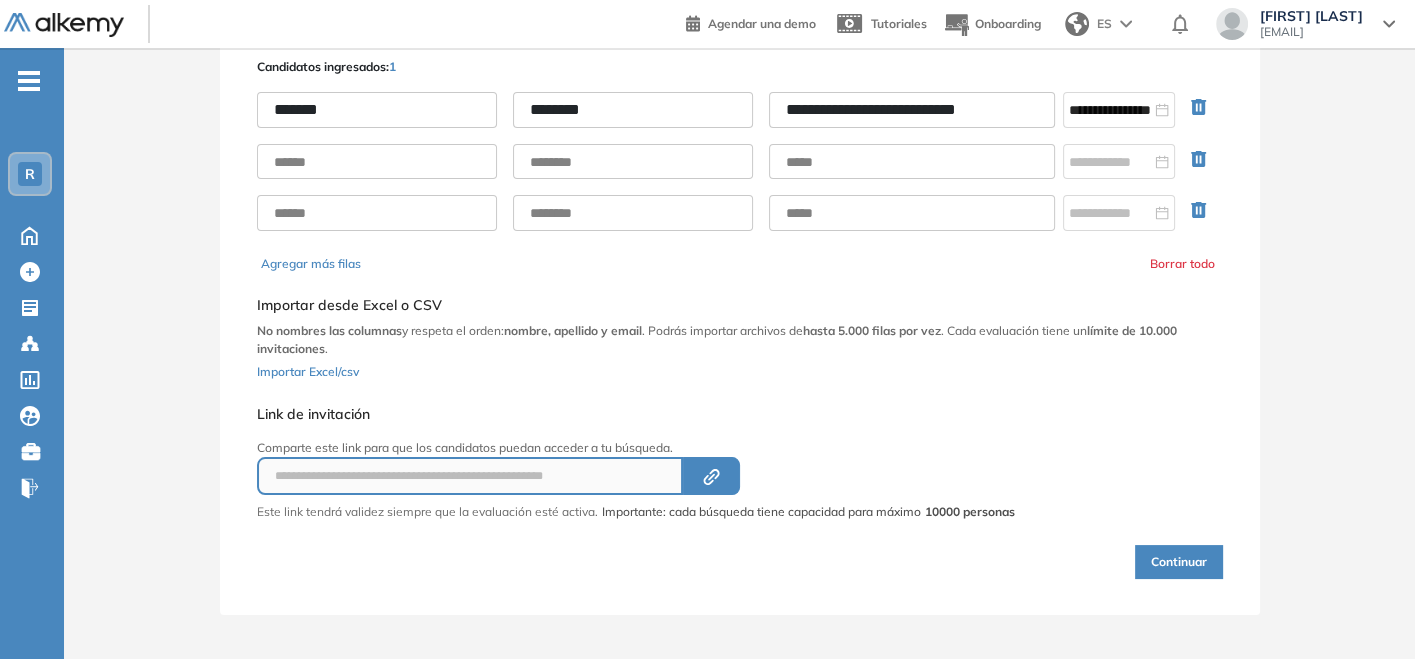 click on "Continuar" at bounding box center [1179, 562] 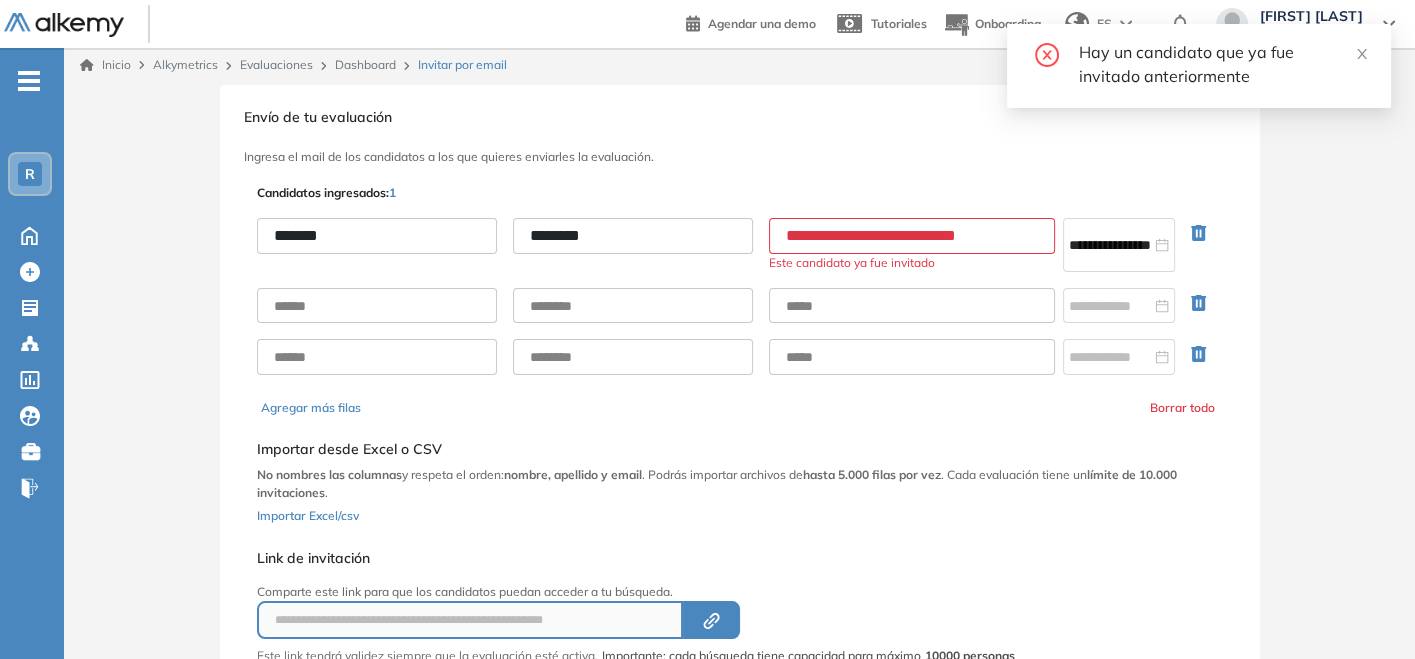 scroll, scrollTop: 0, scrollLeft: 0, axis: both 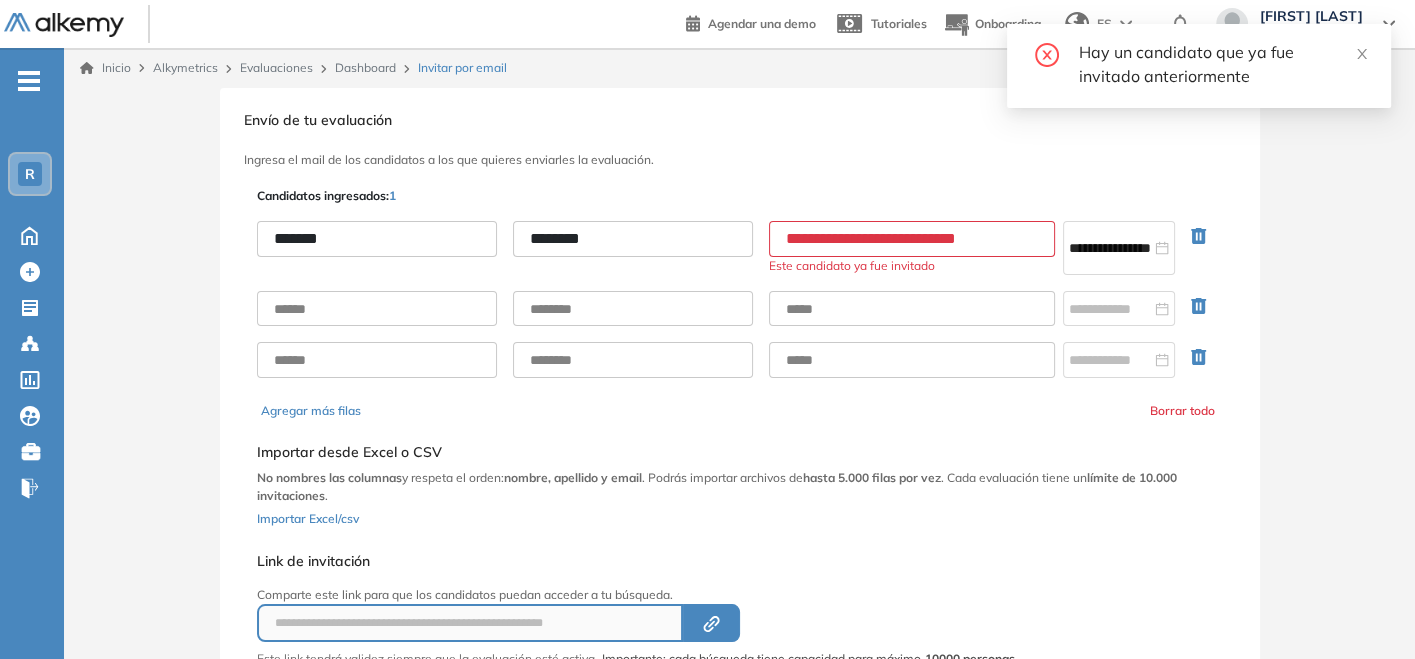 click on "**********" at bounding box center (912, 239) 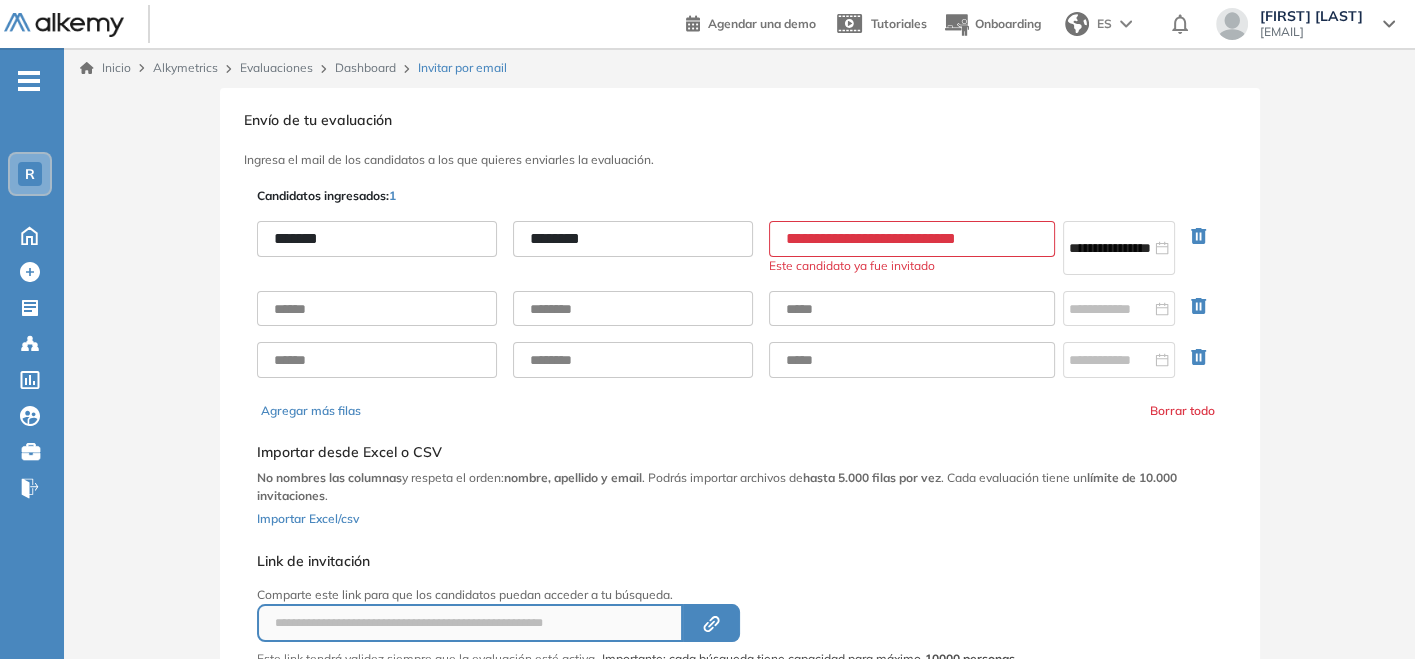 click on "Selecciona el documento que quieres importar Agregar Importar desde Excel o CSV No nombres las columnas  y respeta el orden:  nombre, apellido y email . Podrás importar archivos de  hasta 5.000 filas por vez . Cada evaluación tiene un  límite de 10.000 invitaciones . Importar Excel/csv" at bounding box center [740, 482] 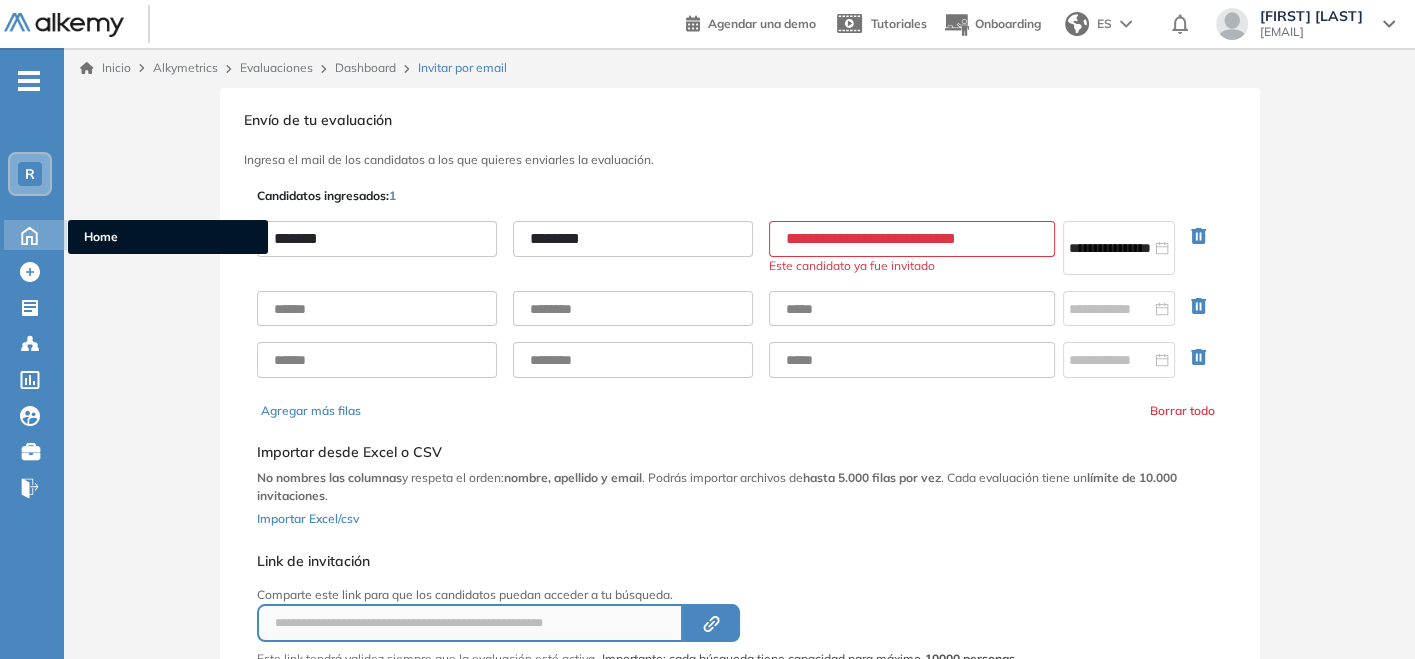 click 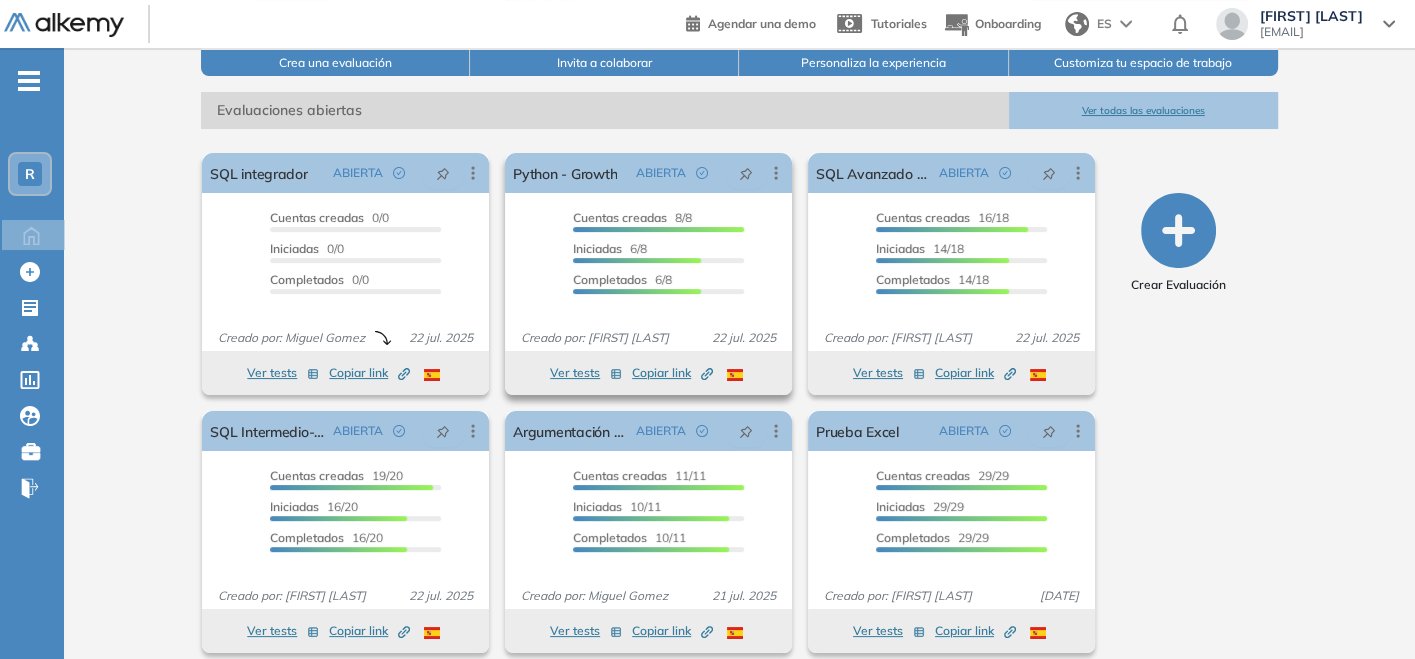 scroll, scrollTop: 271, scrollLeft: 0, axis: vertical 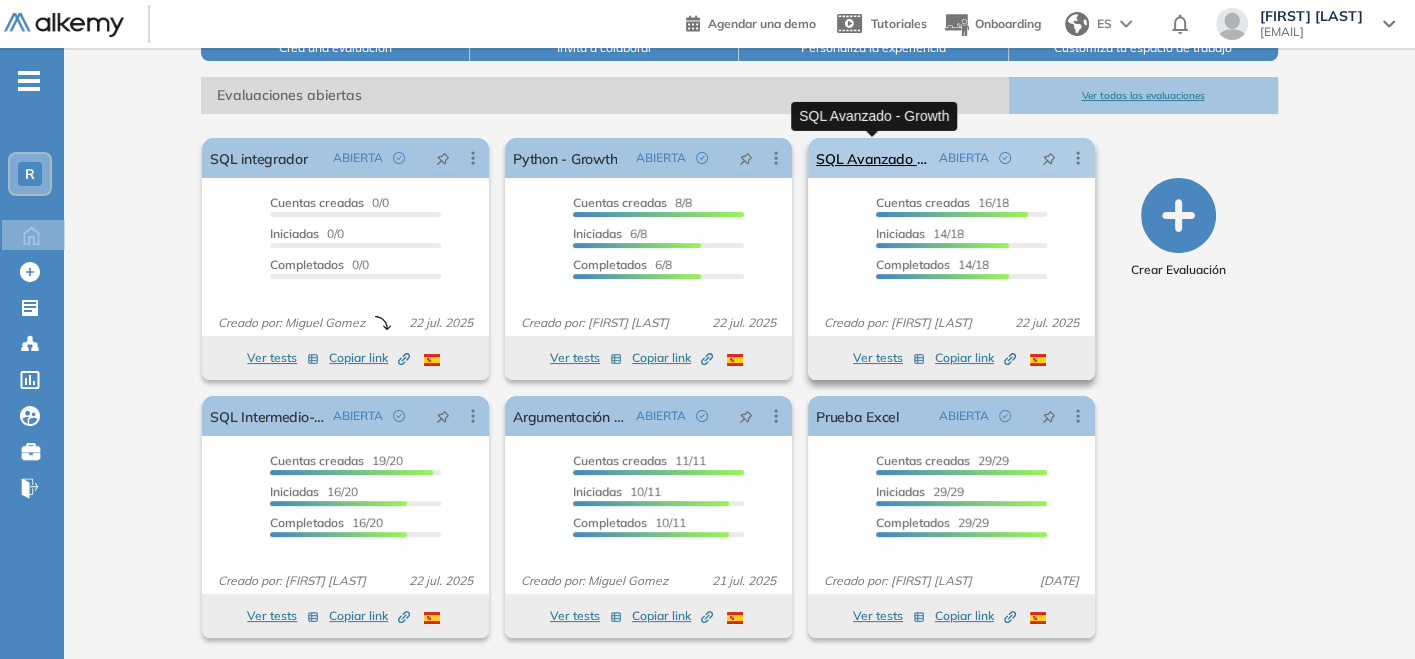 click on "SQL Avanzado - Growth" at bounding box center [873, 158] 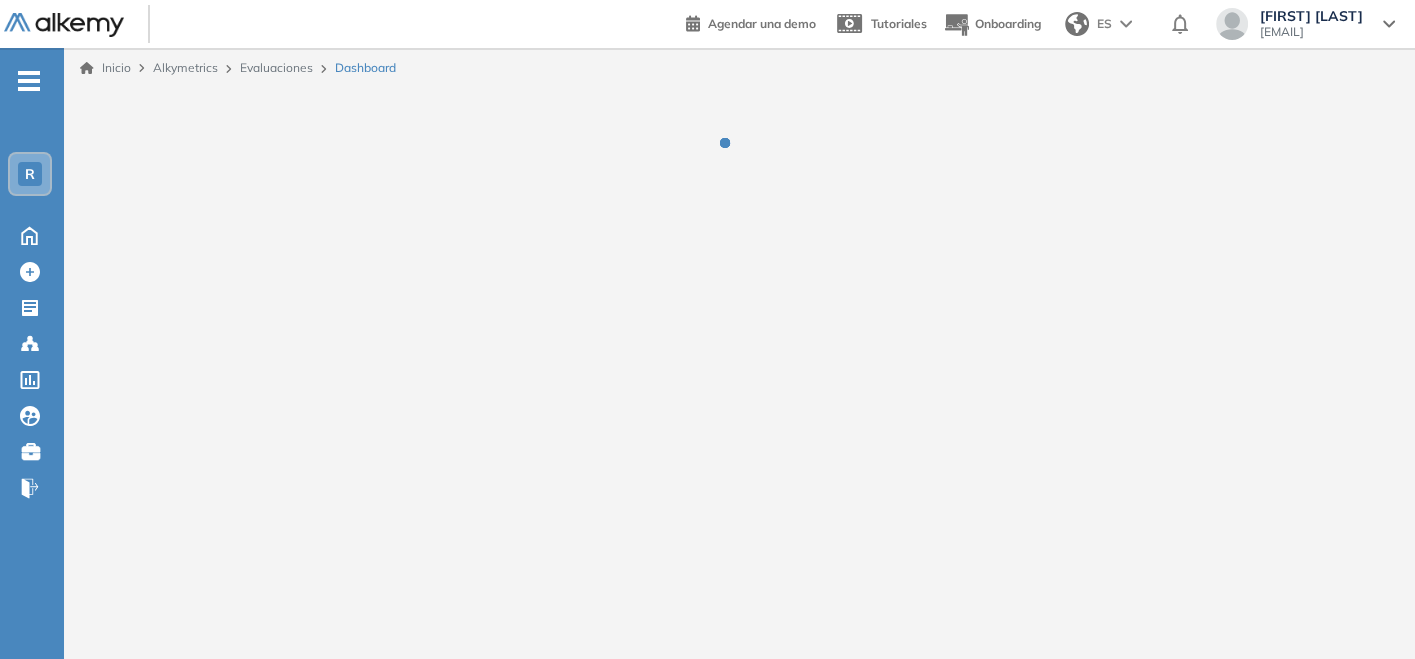 scroll, scrollTop: 0, scrollLeft: 0, axis: both 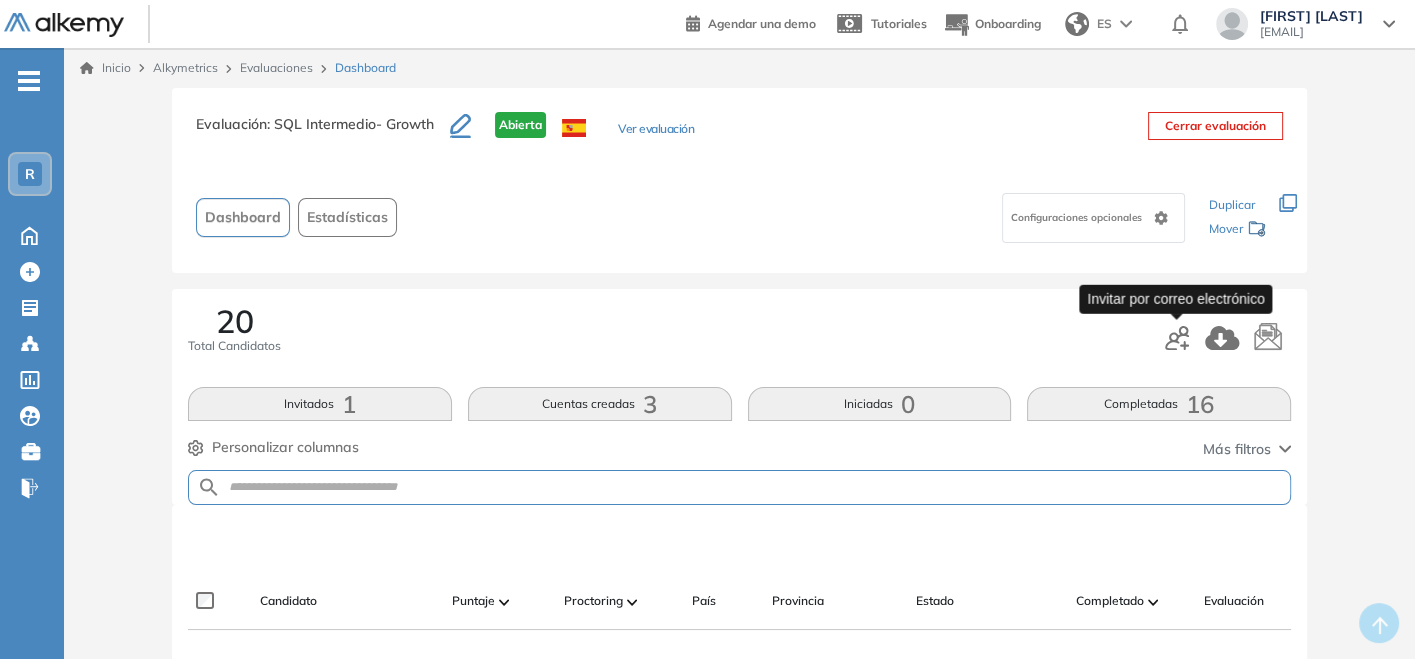 click 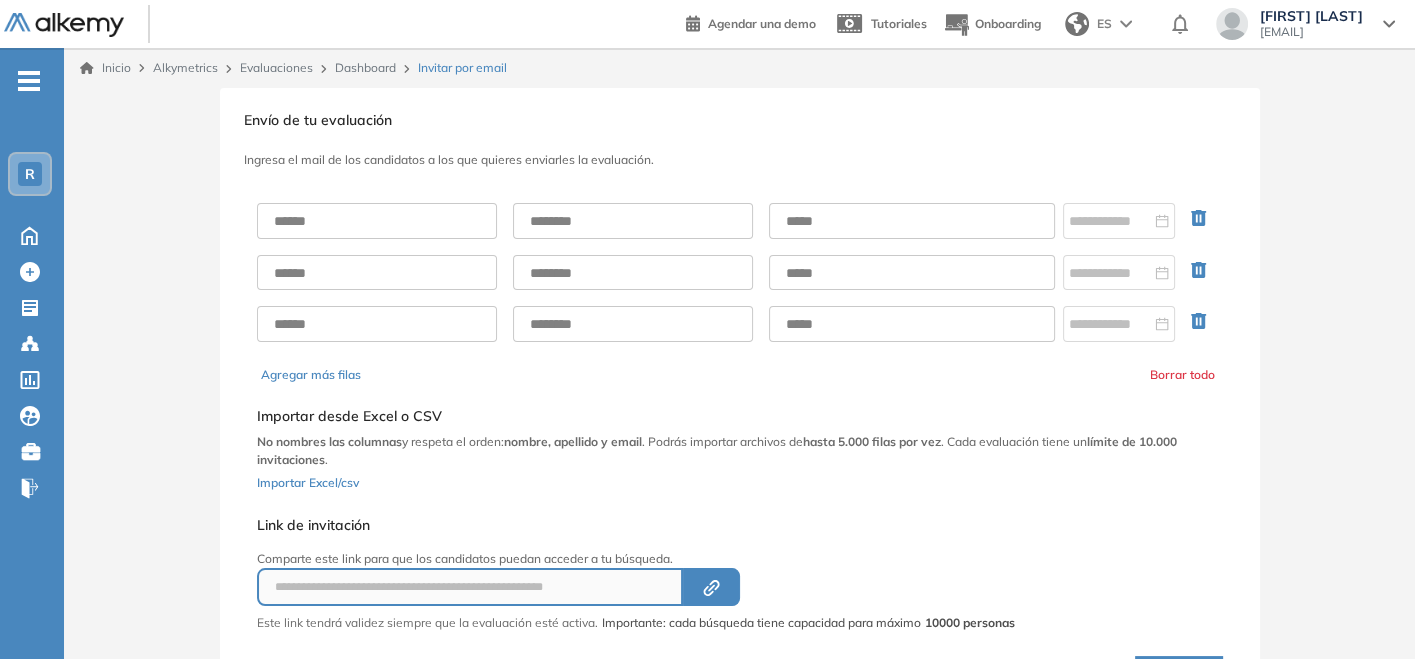 type on "**********" 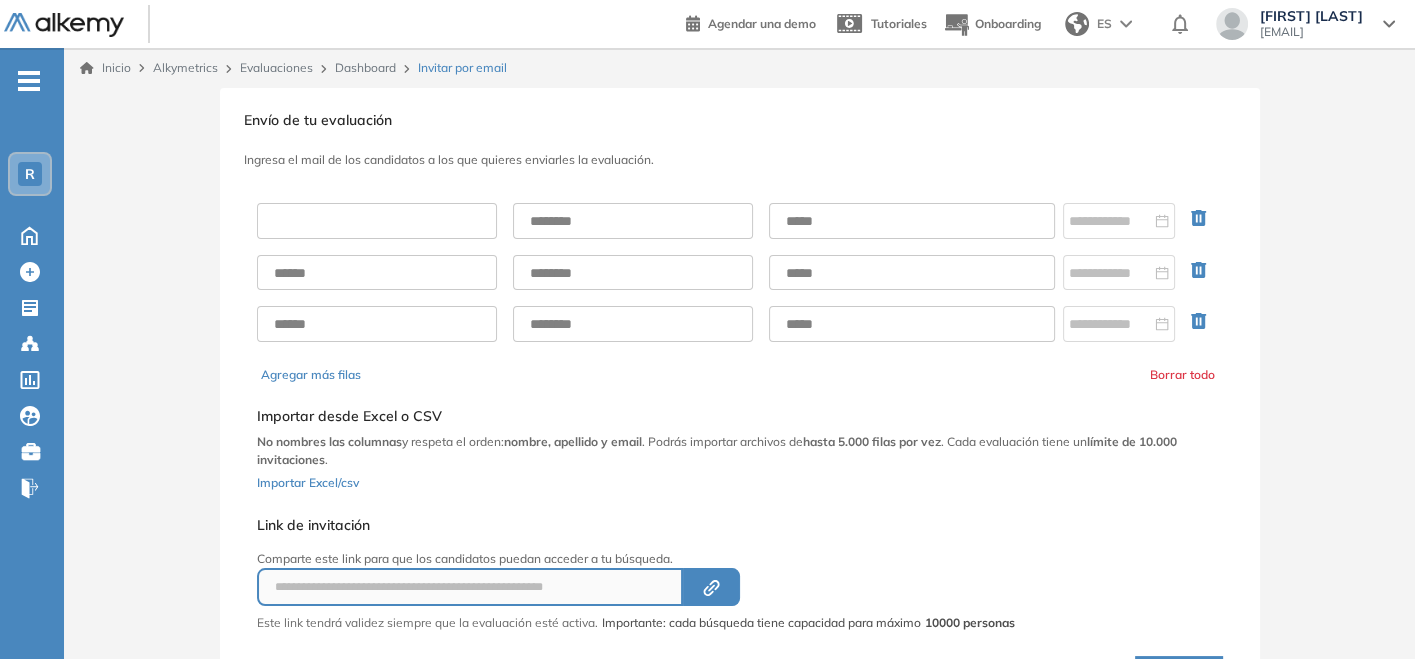 click at bounding box center [377, 221] 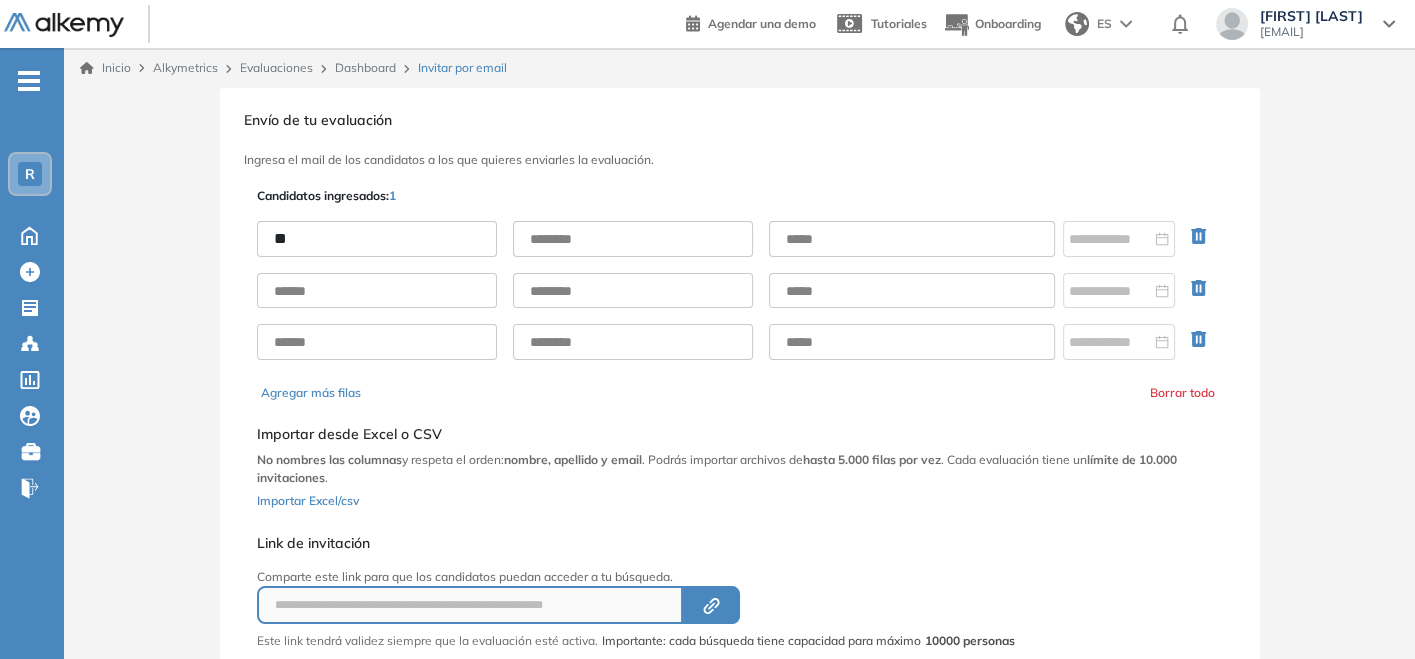 type on "******" 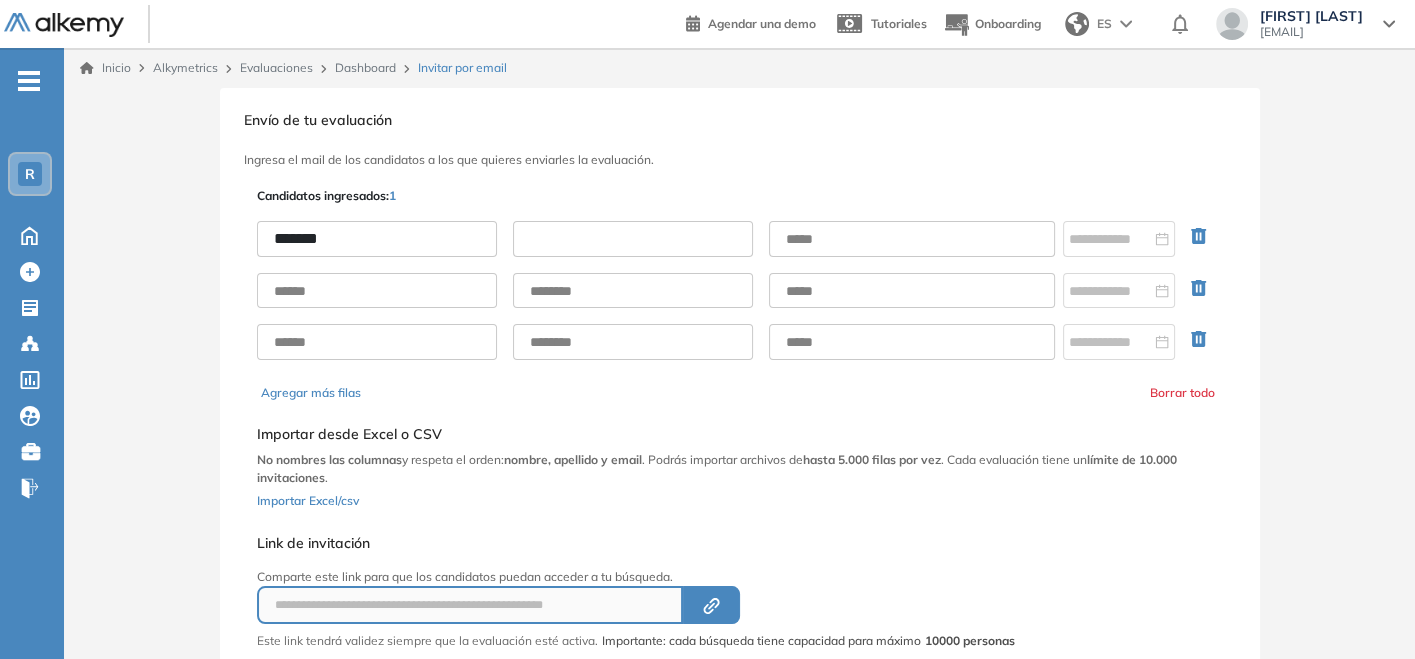 click at bounding box center (633, 239) 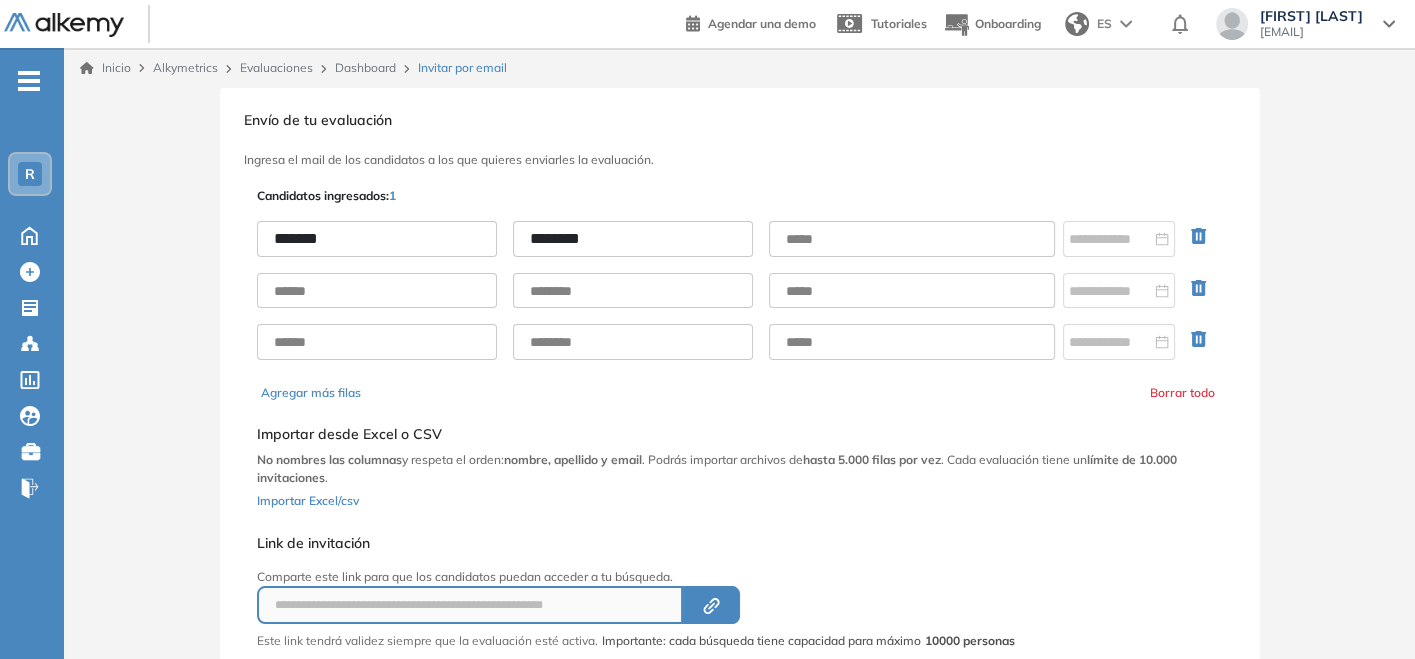 type on "********" 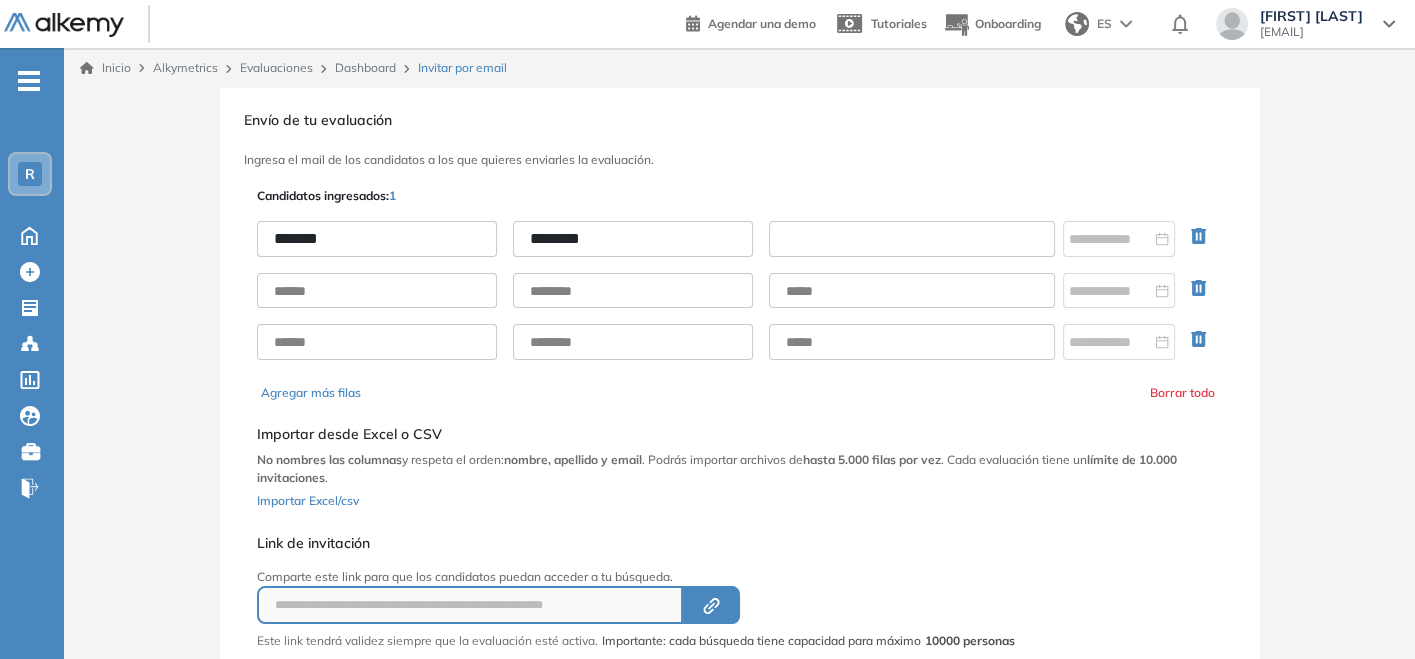 click at bounding box center (912, 239) 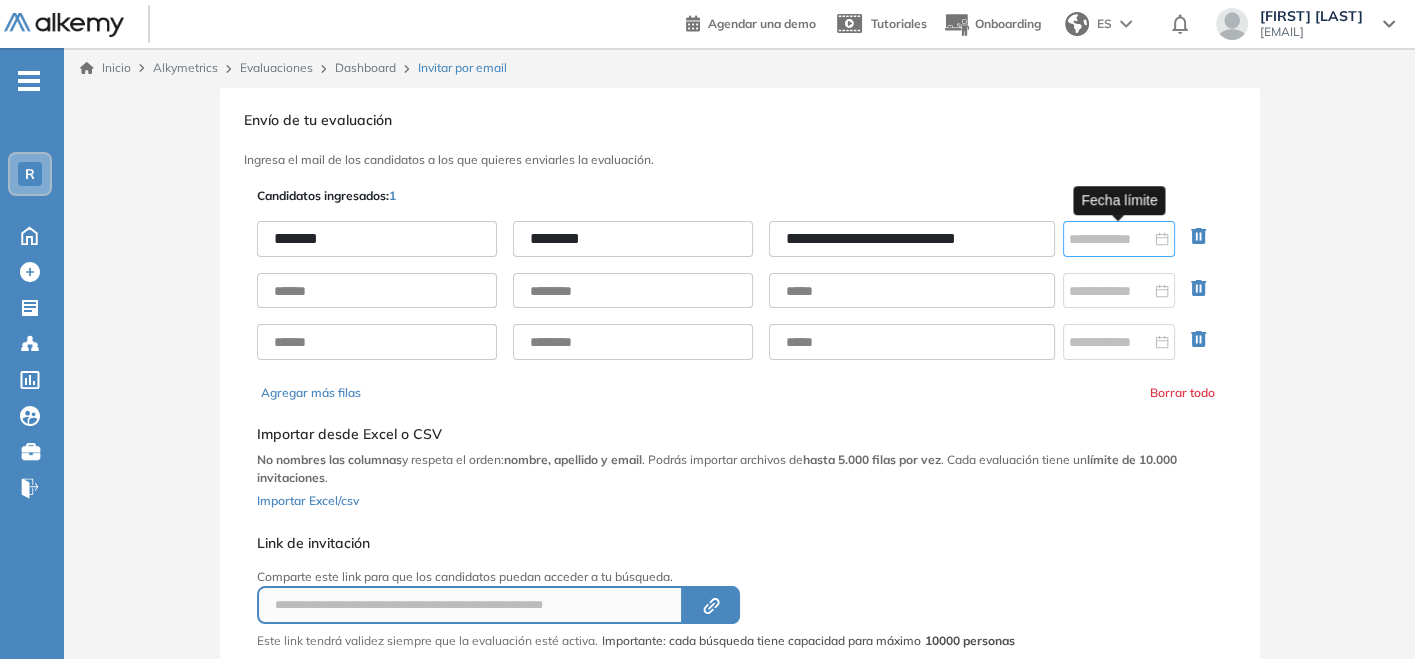 type on "**********" 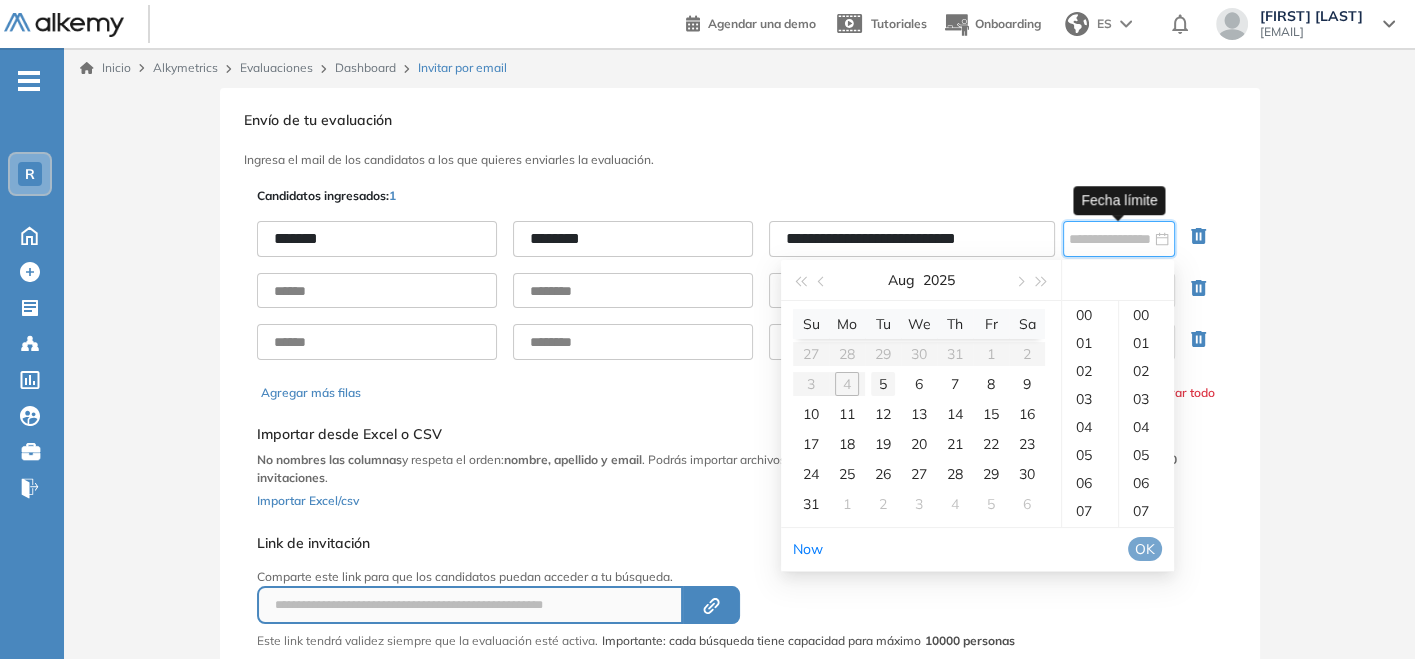 click on "5" at bounding box center [883, 384] 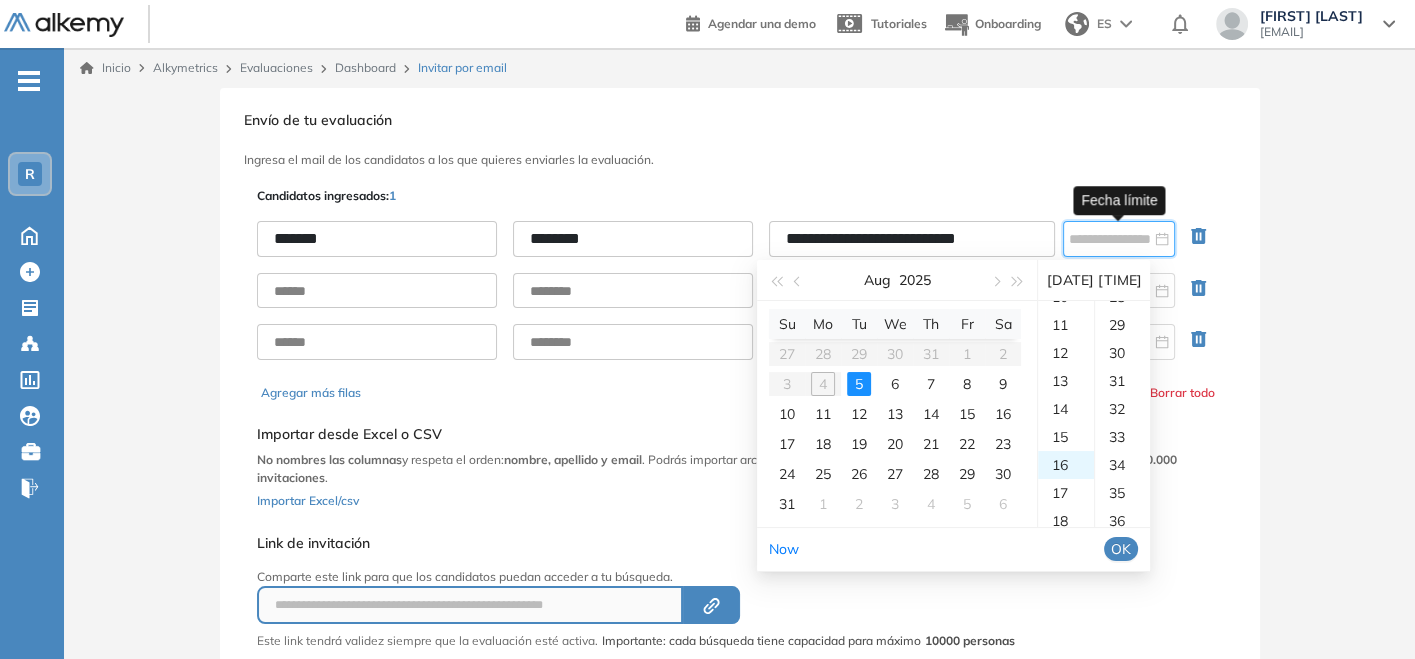 scroll, scrollTop: 448, scrollLeft: 0, axis: vertical 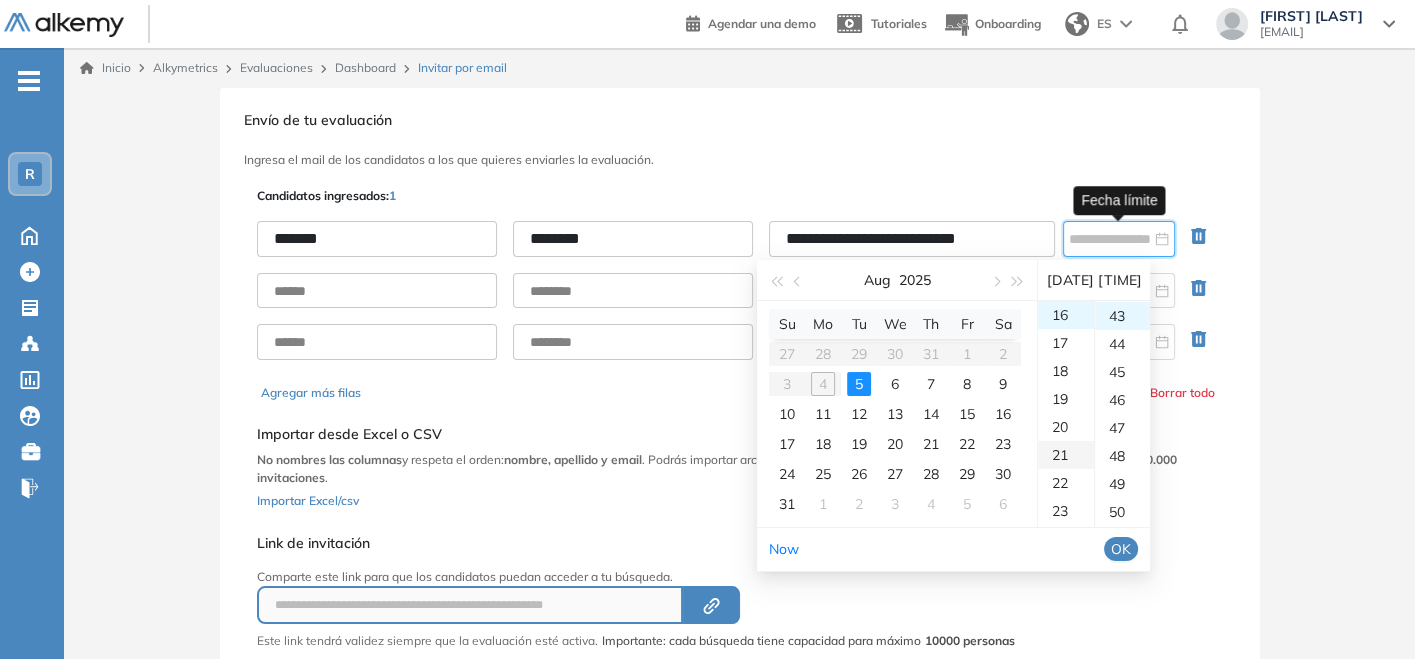 type on "**********" 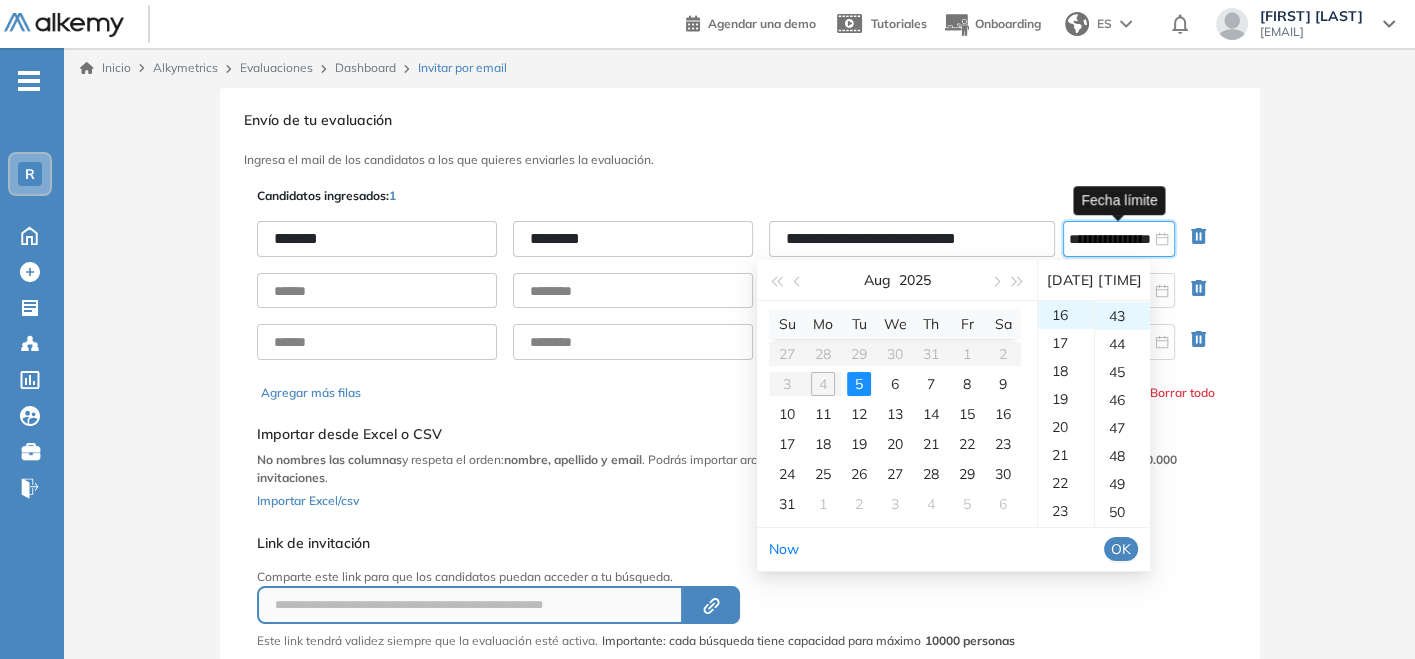 click on "OK" at bounding box center (1121, 549) 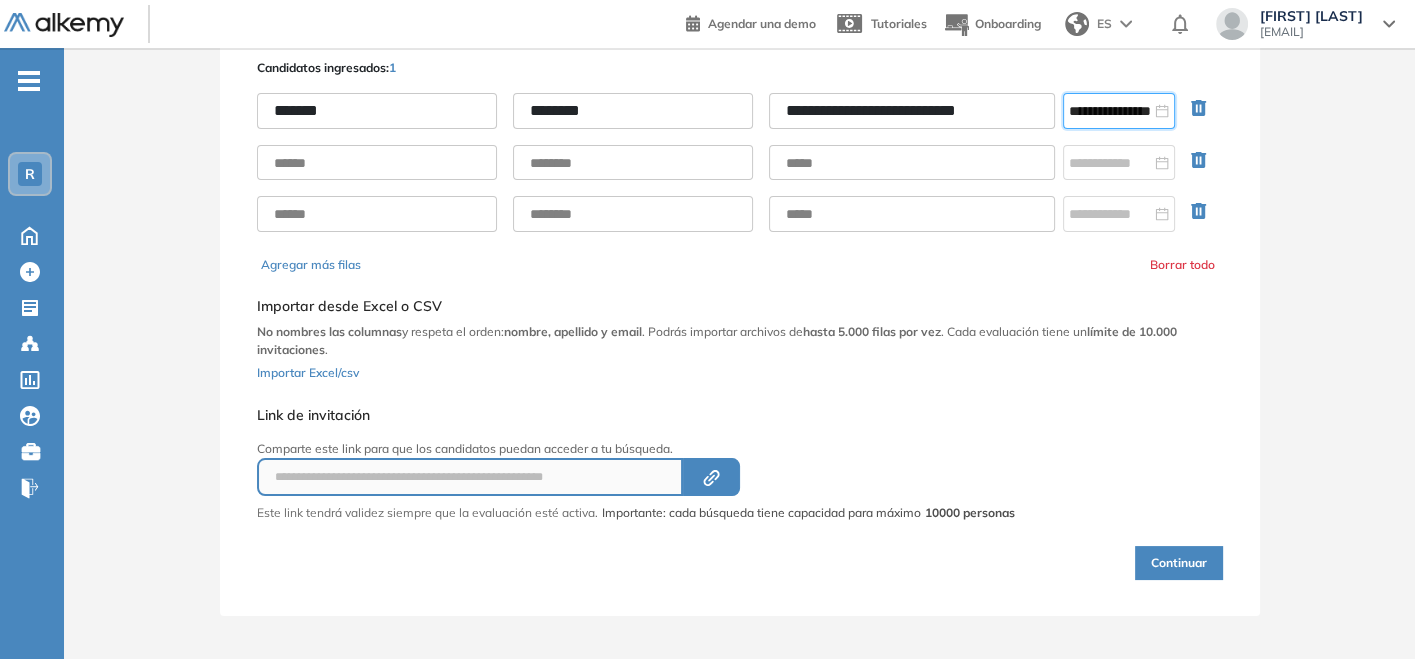 scroll, scrollTop: 129, scrollLeft: 0, axis: vertical 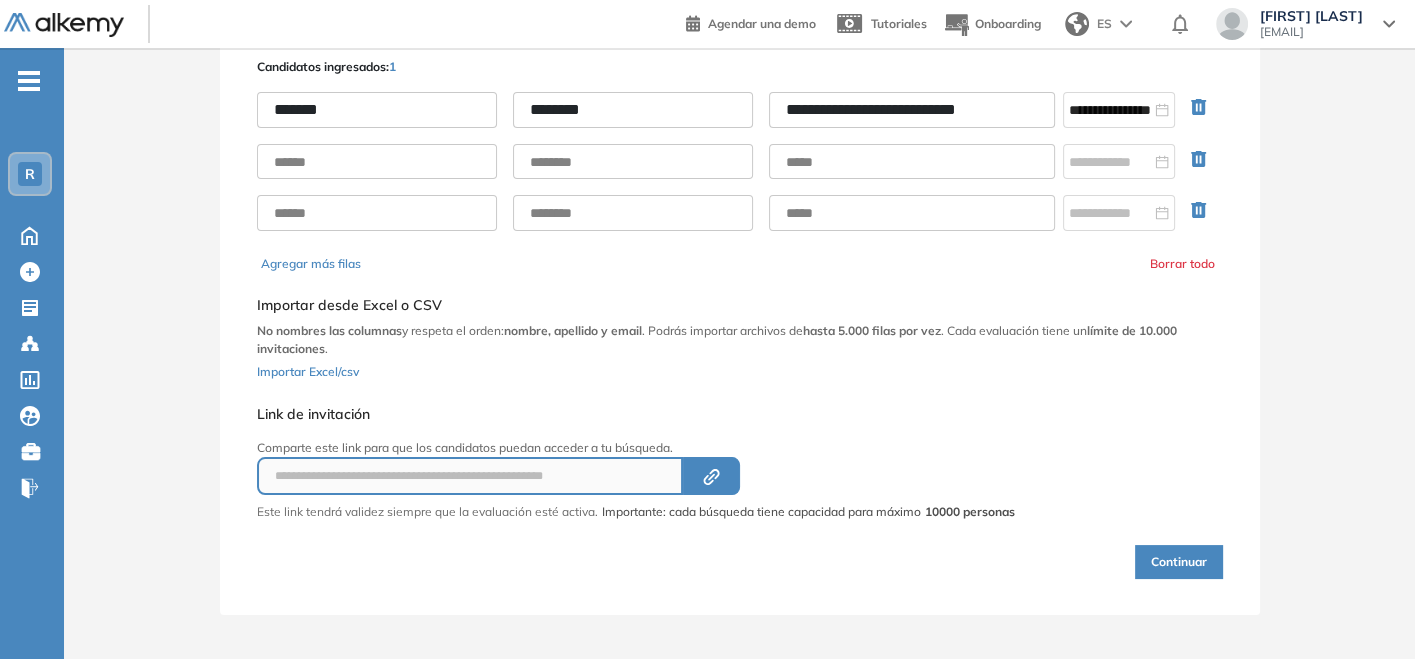 click on "Continuar" at bounding box center [1179, 562] 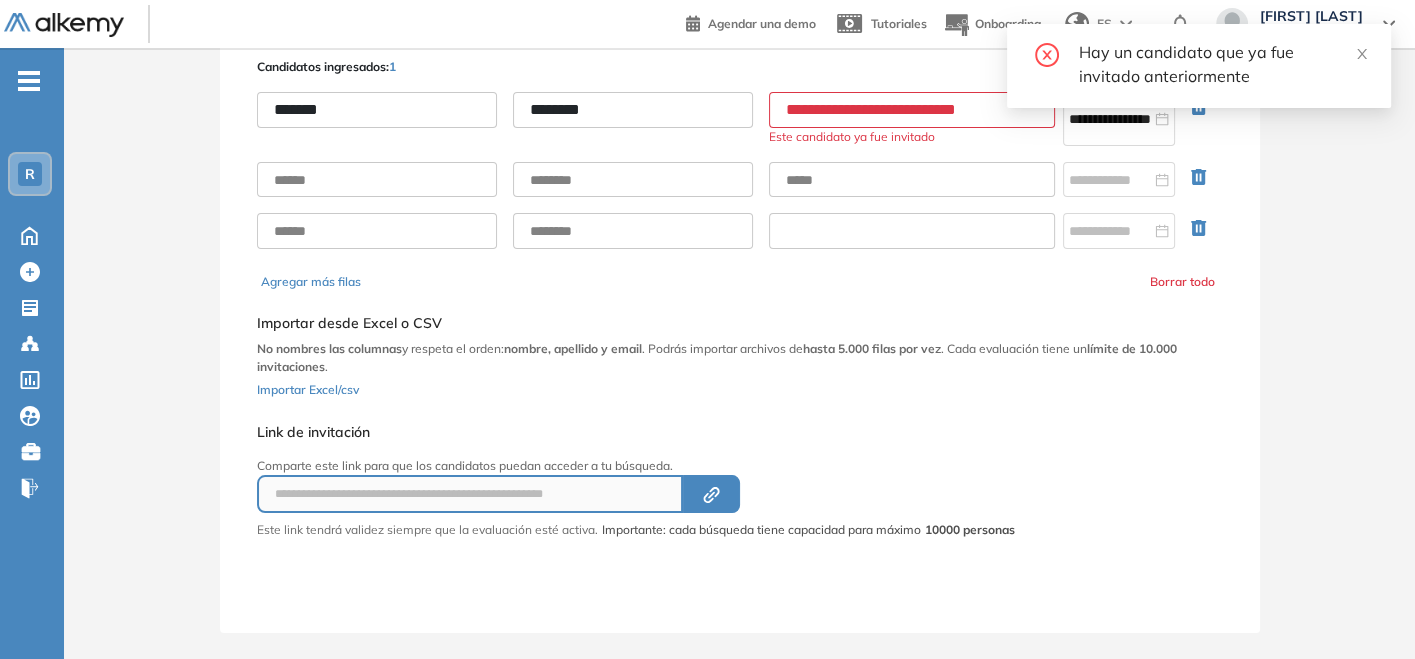 click at bounding box center (912, 231) 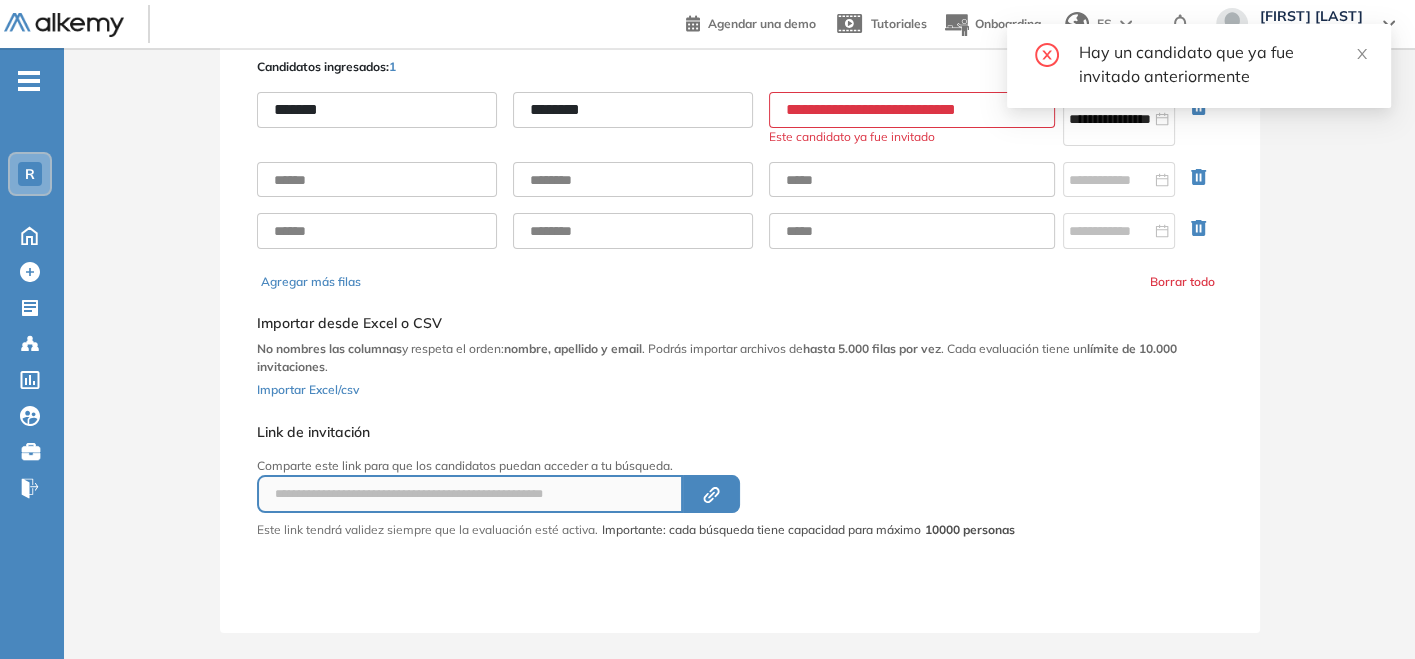 click on "Hay un candidato que ya fue invitado anteriormente" at bounding box center (1199, 74) 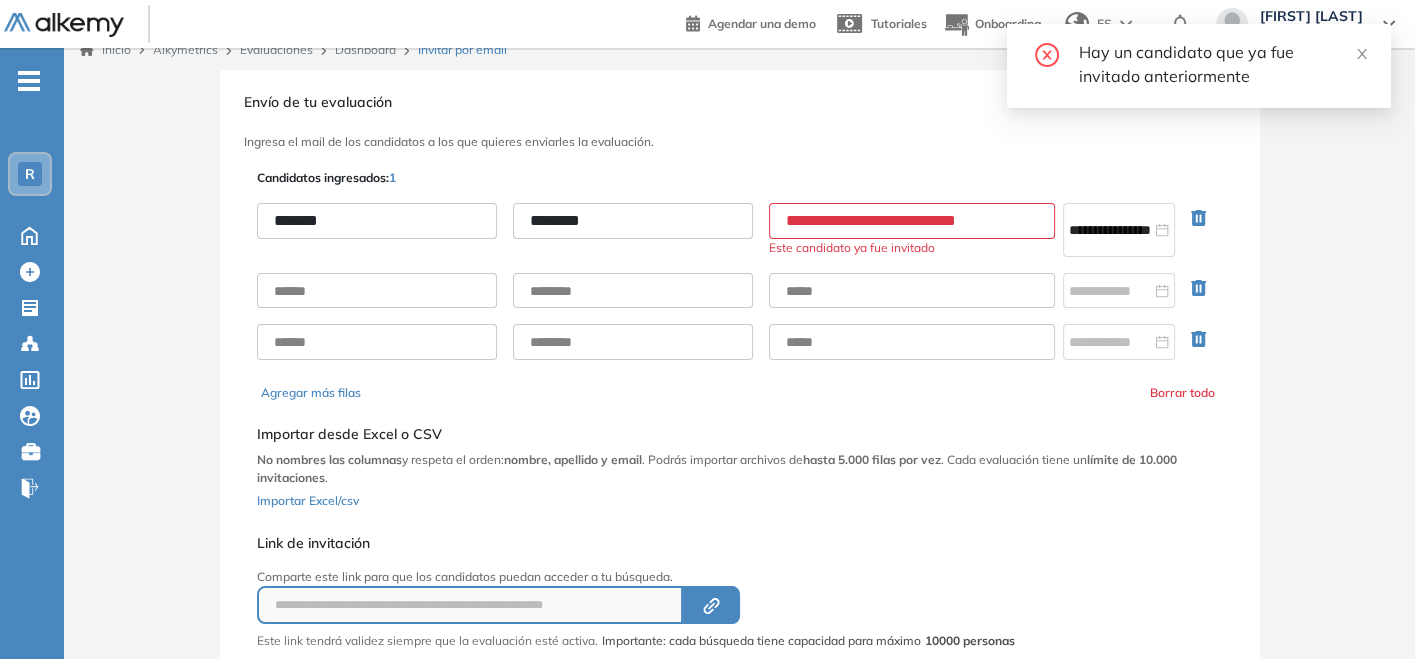 click on "**********" at bounding box center (912, 221) 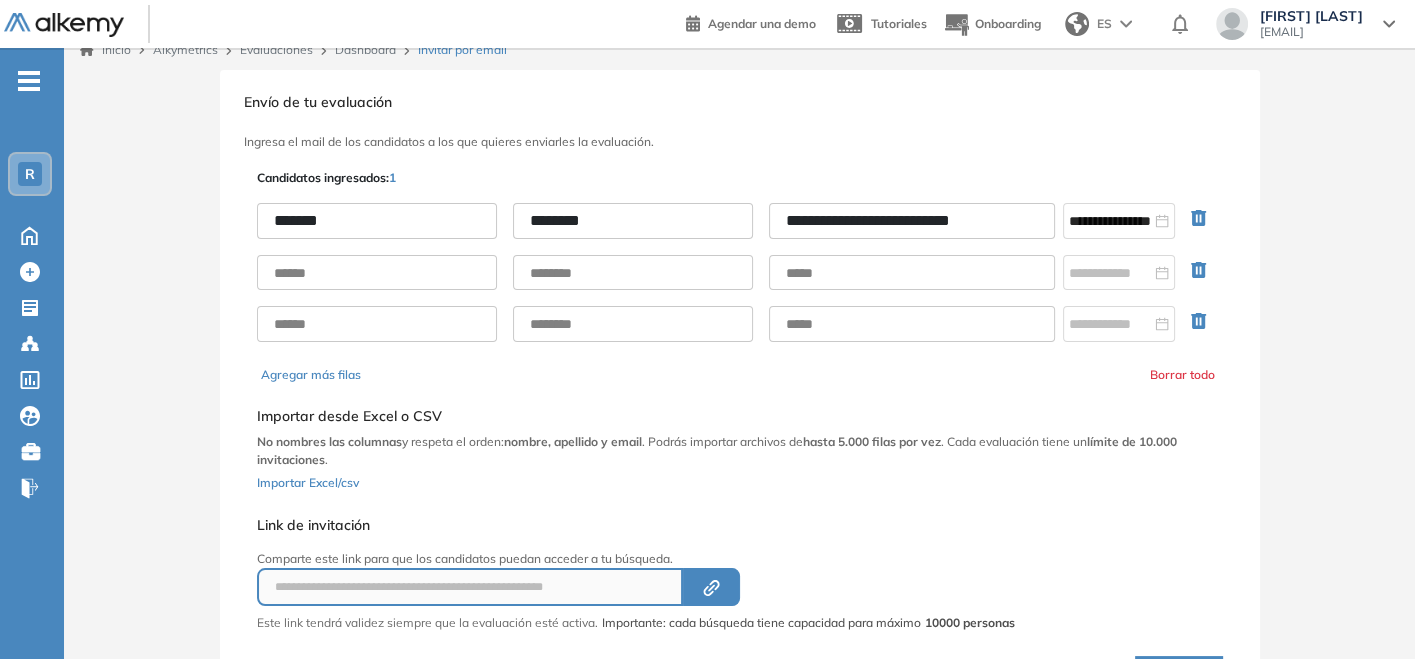 type on "**********" 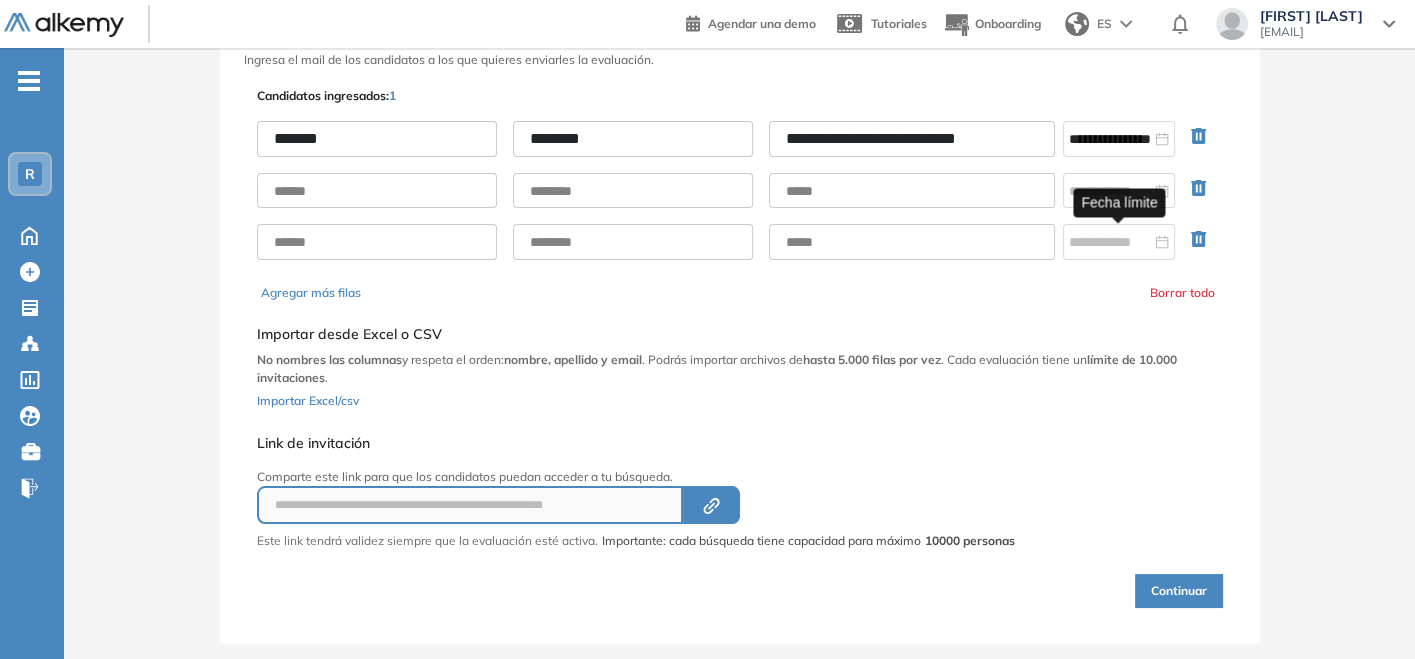 scroll, scrollTop: 129, scrollLeft: 0, axis: vertical 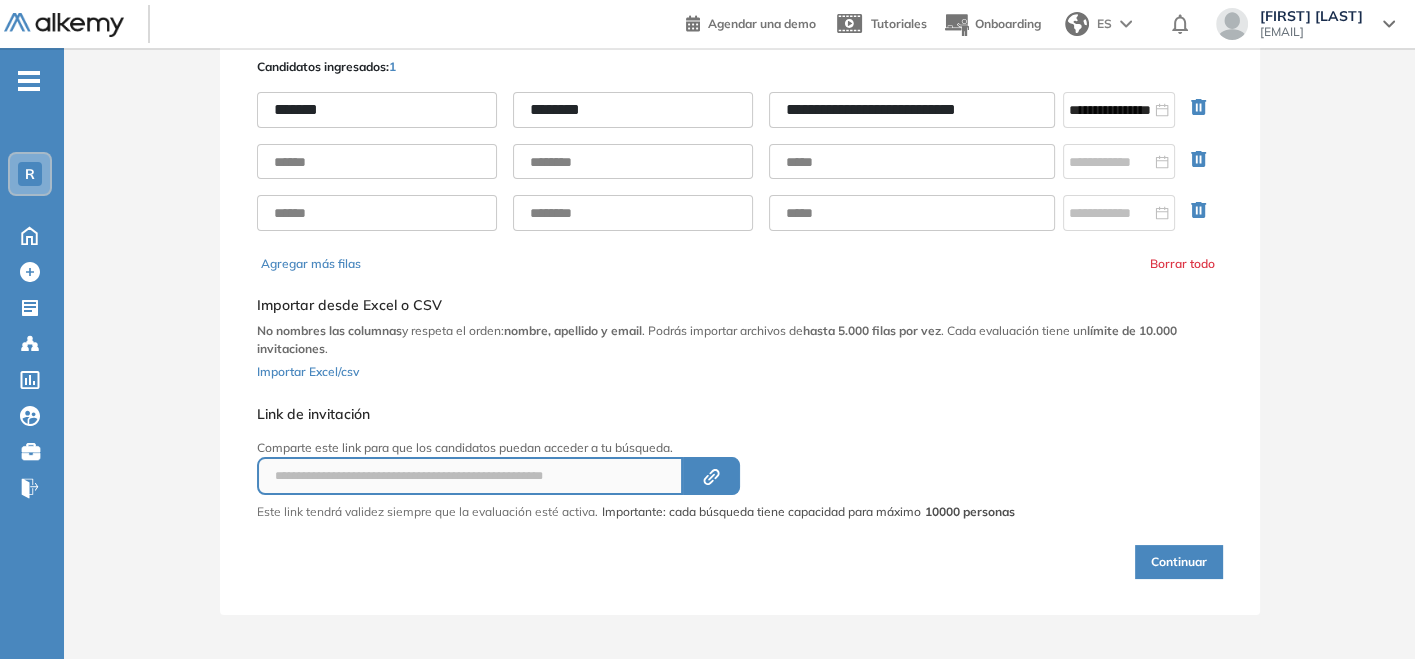 click on "Continuar" at bounding box center (1179, 562) 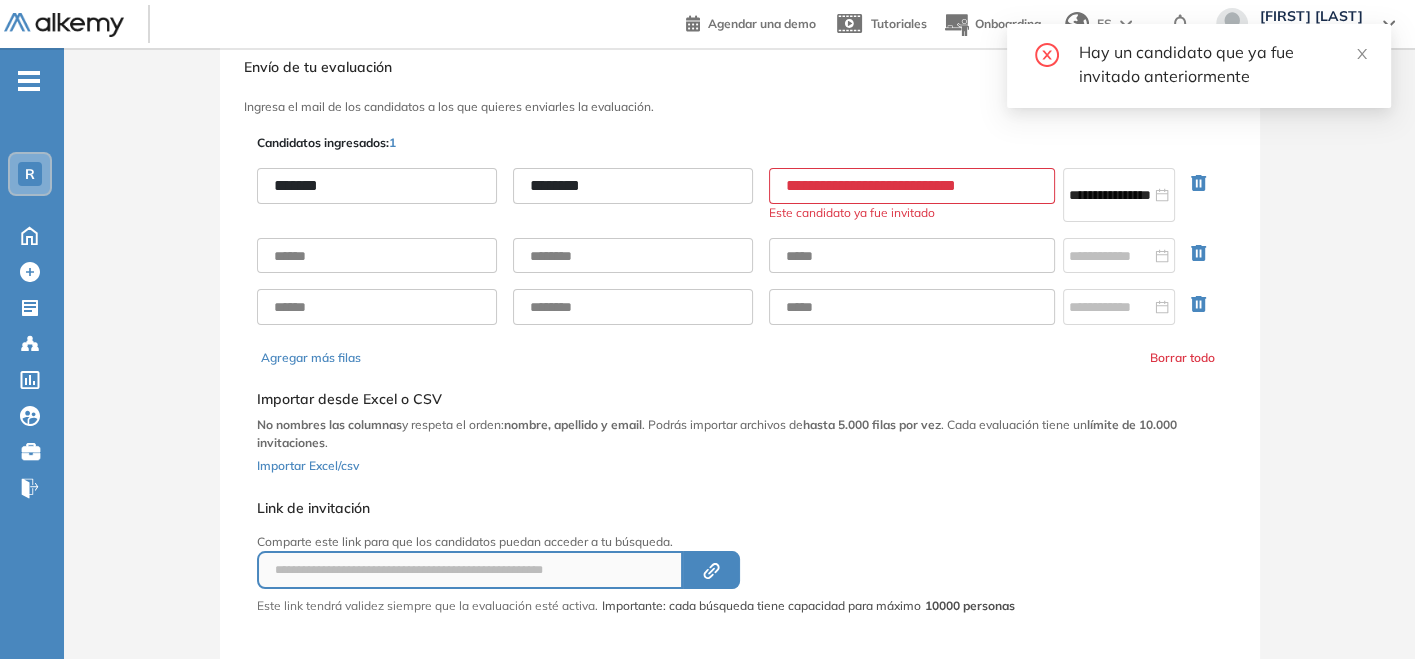 scroll, scrollTop: 18, scrollLeft: 0, axis: vertical 